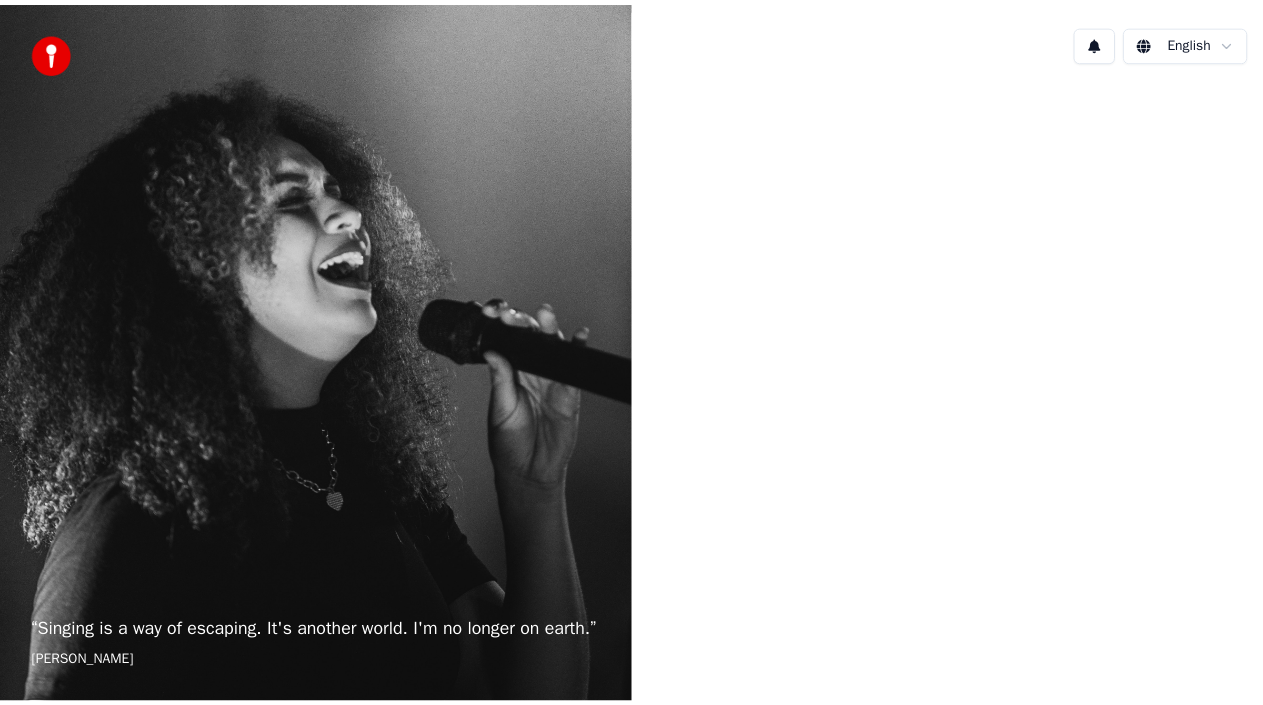 scroll, scrollTop: 0, scrollLeft: 0, axis: both 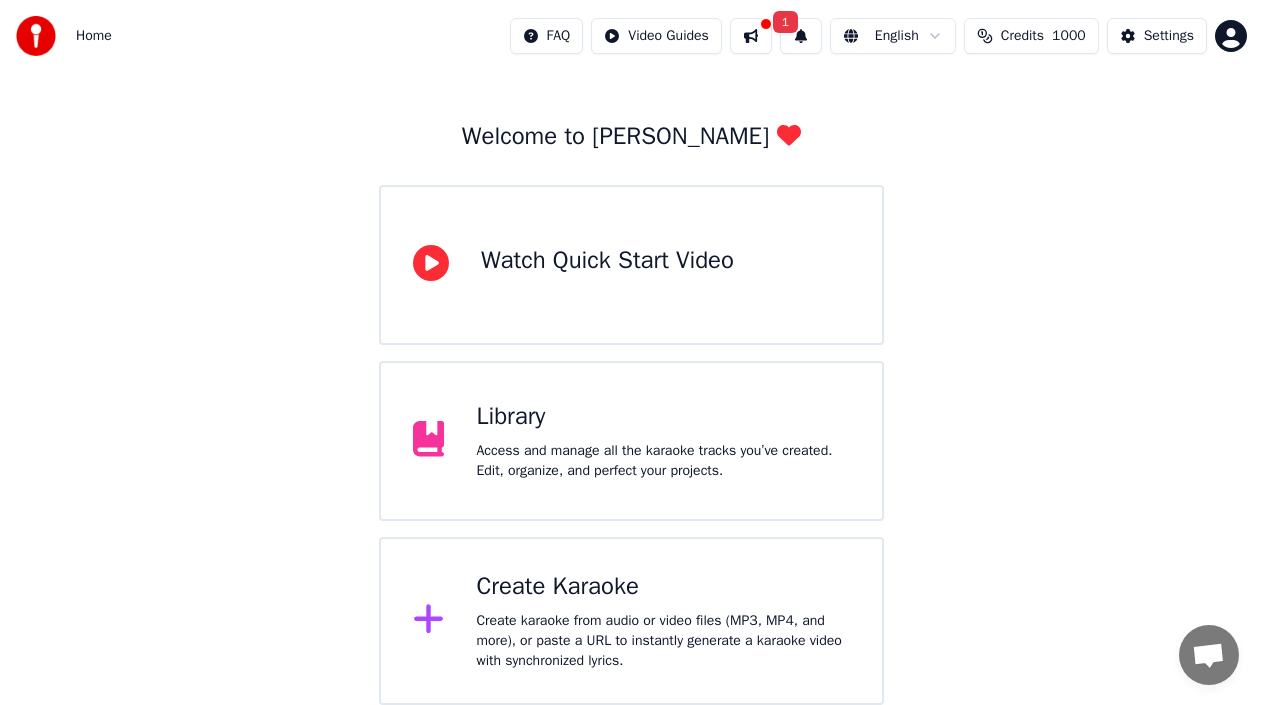 click on "Create Karaoke" at bounding box center (663, 587) 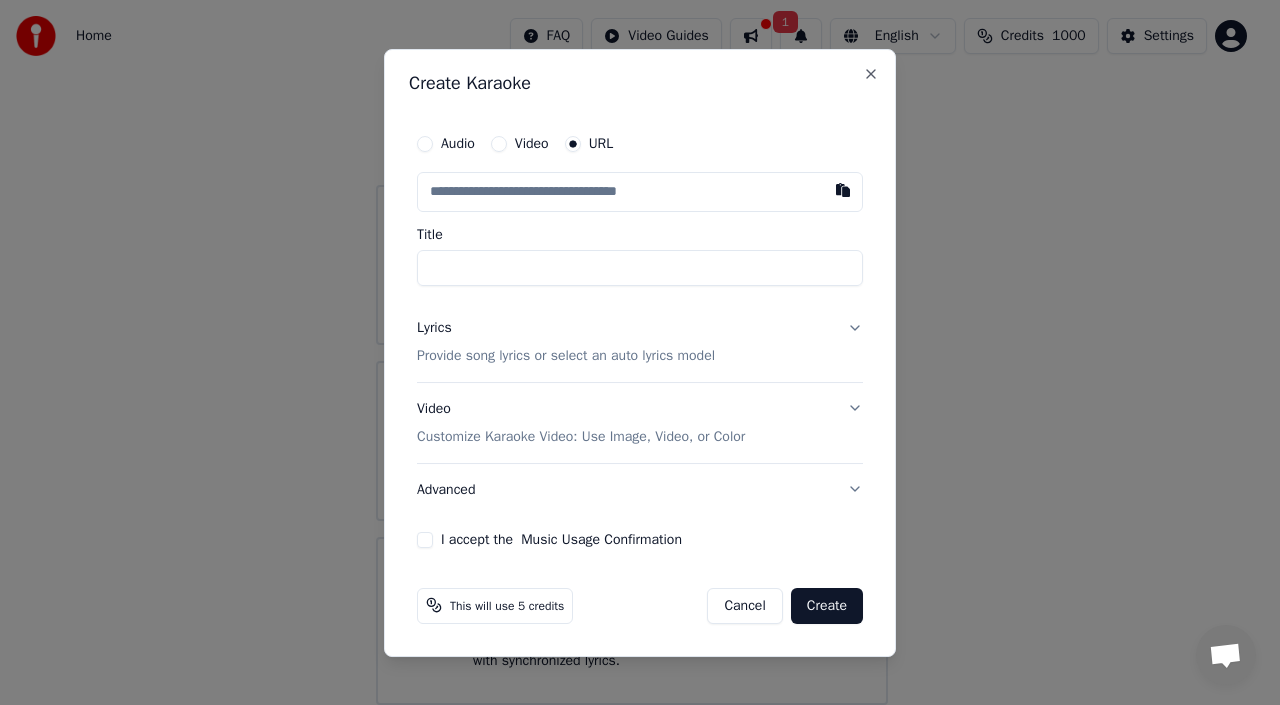 click at bounding box center [640, 192] 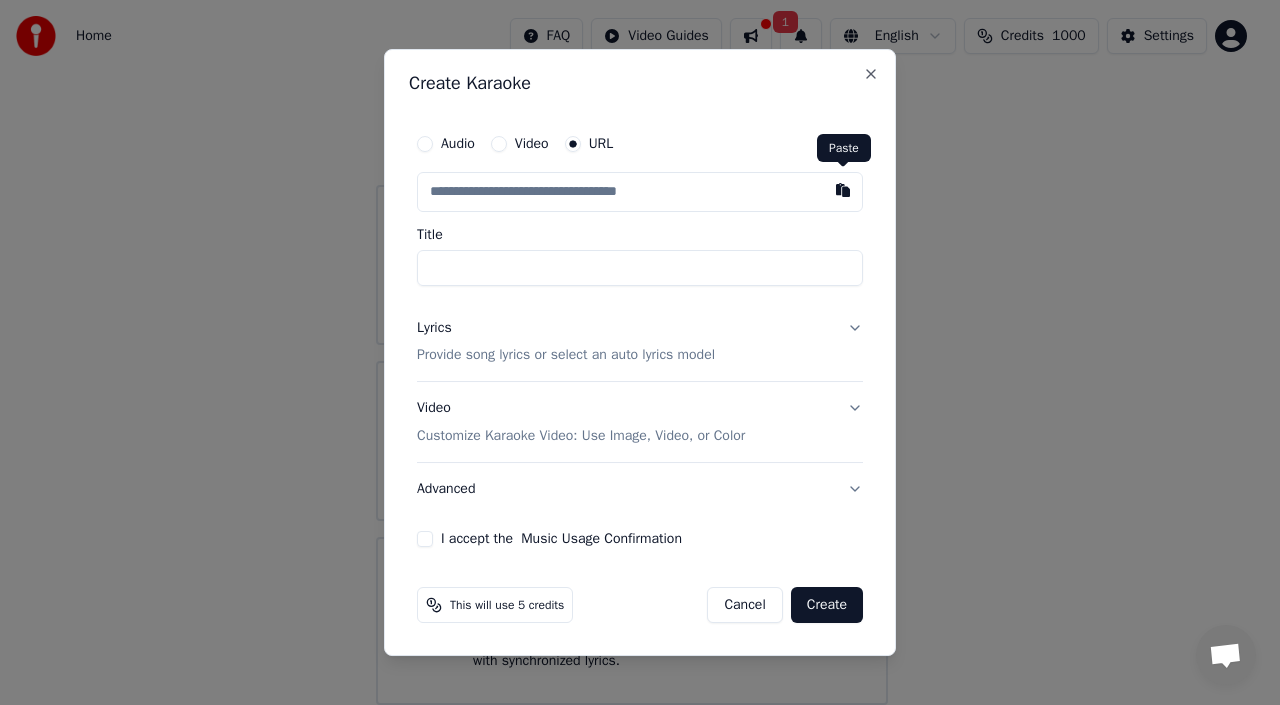 click at bounding box center [843, 190] 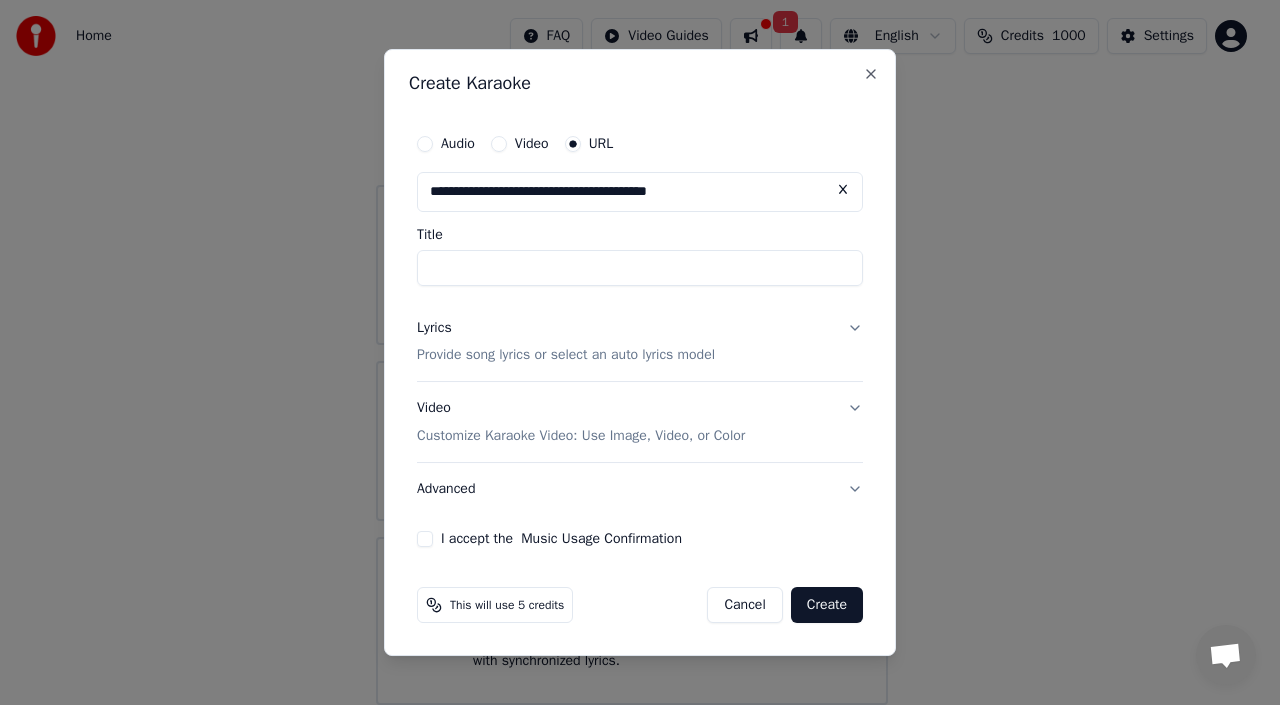 click on "Title" at bounding box center [640, 268] 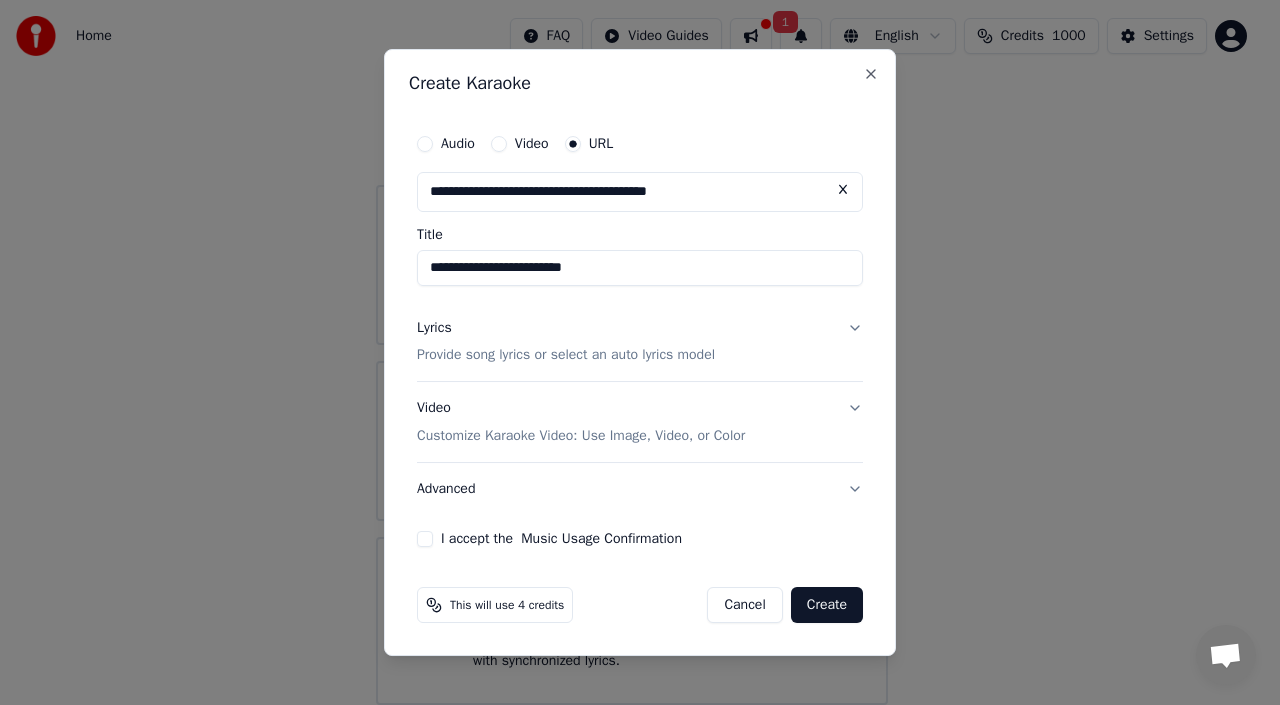type on "**********" 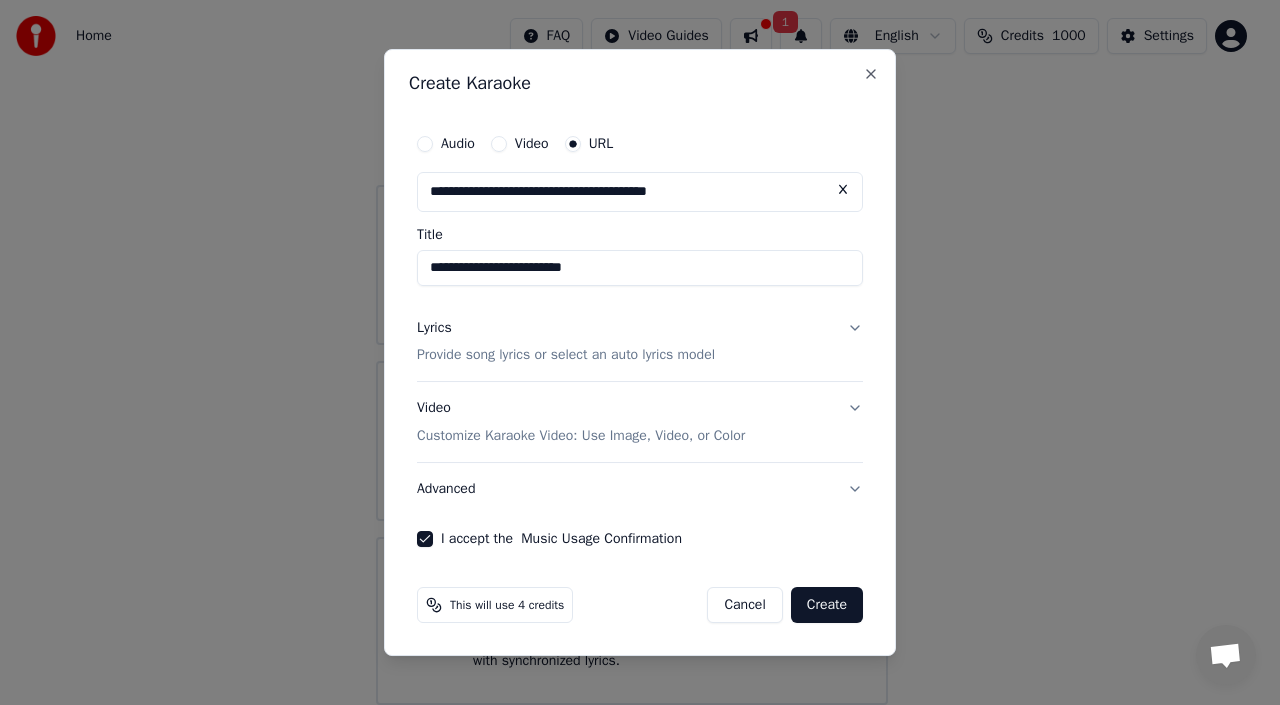 click on "Create" at bounding box center (827, 605) 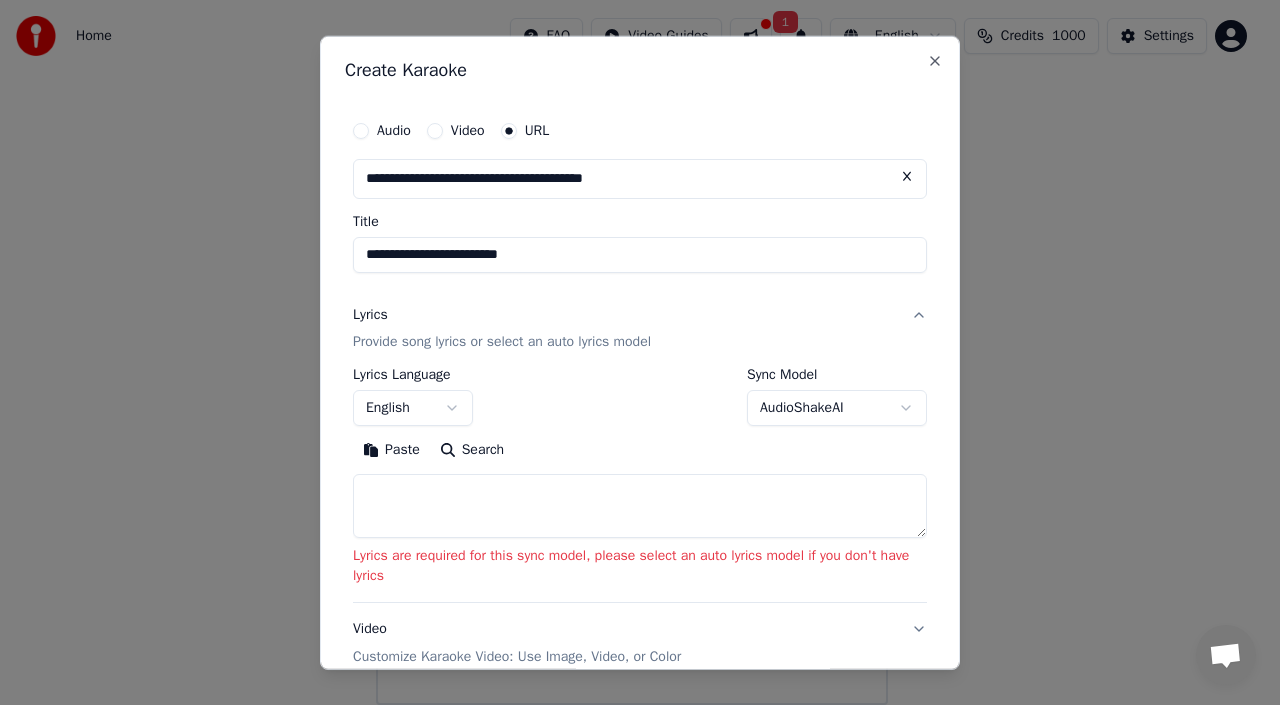scroll, scrollTop: 25, scrollLeft: 0, axis: vertical 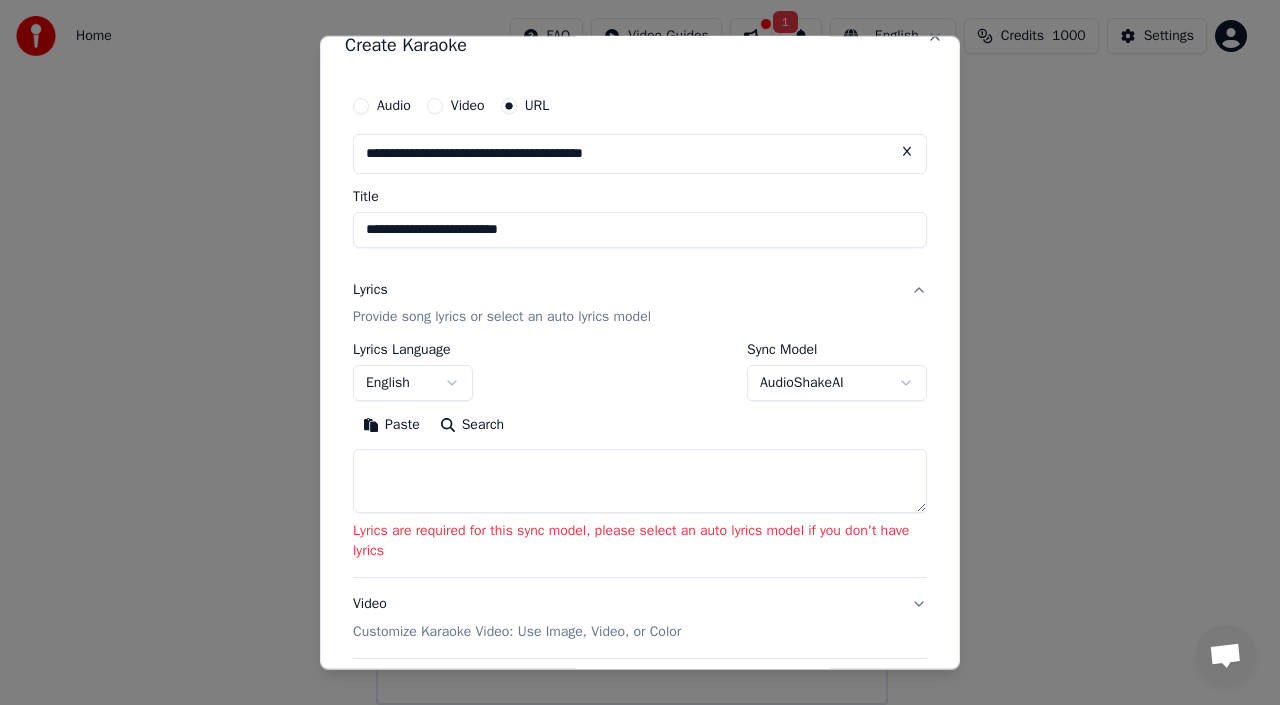 click on "**********" at bounding box center [631, 317] 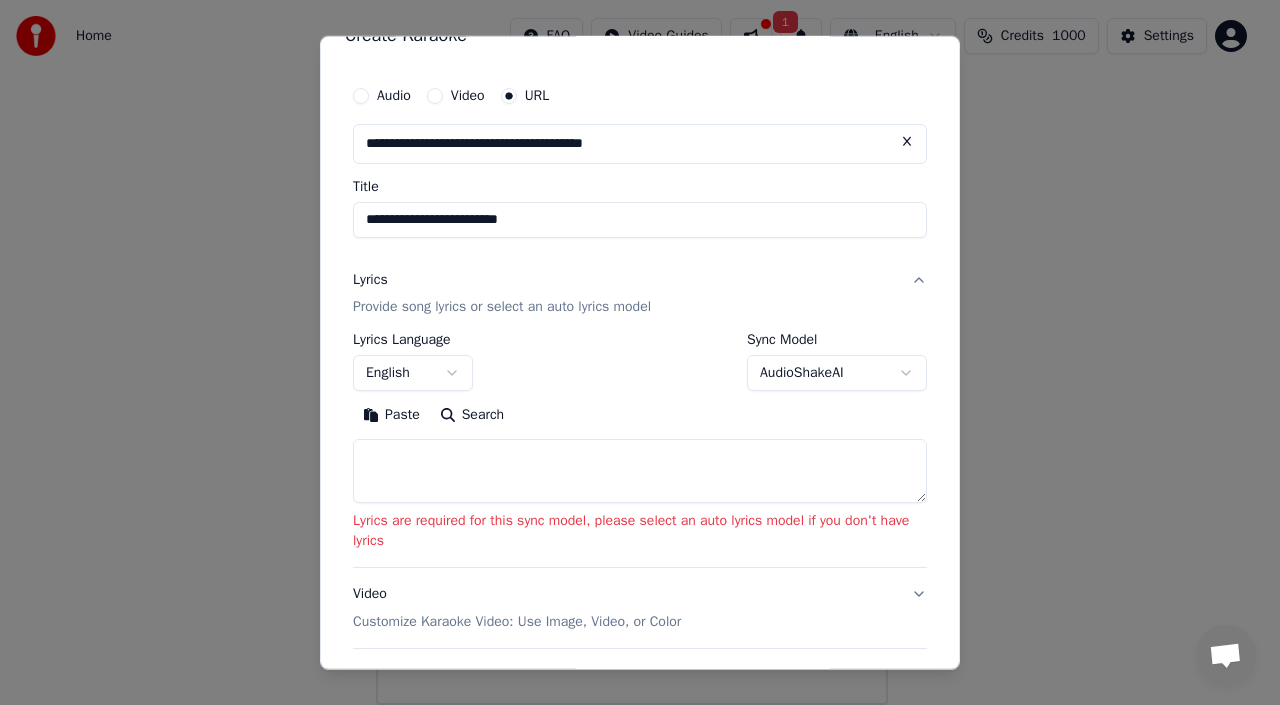 scroll, scrollTop: 50, scrollLeft: 0, axis: vertical 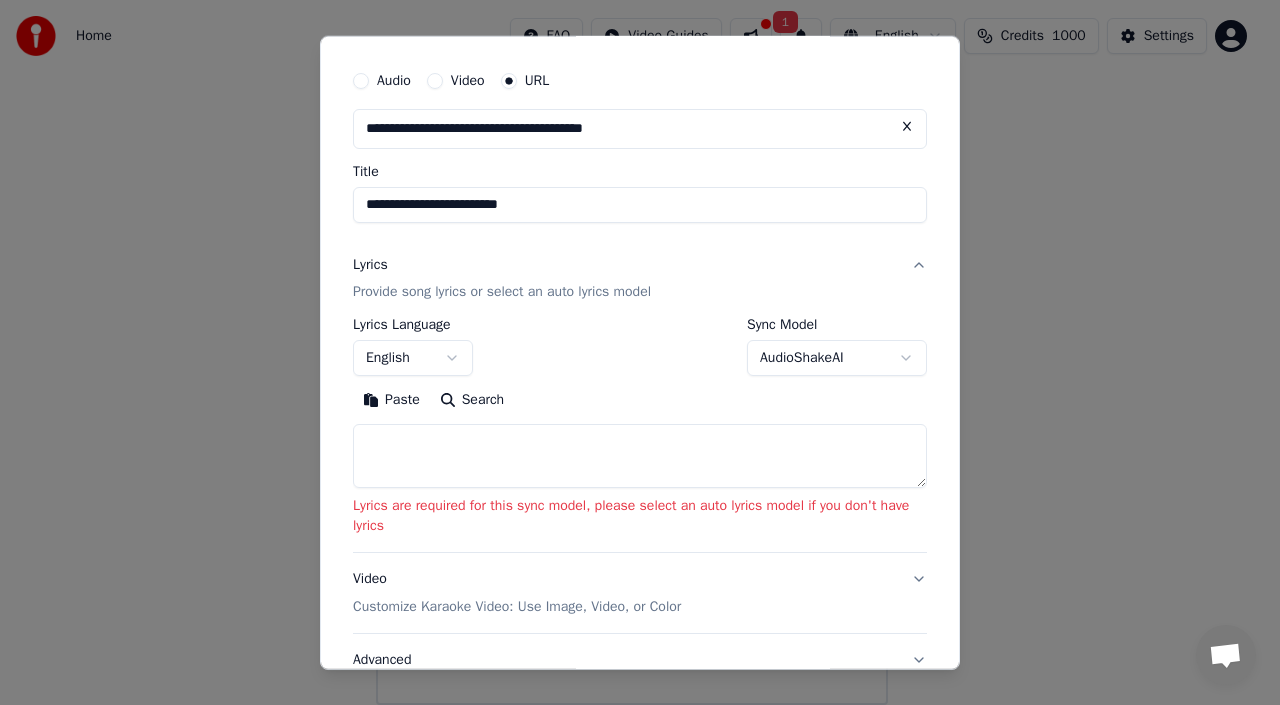 click on "Lyrics are required for this sync model, please select an auto lyrics model if you don't have lyrics" at bounding box center (640, 516) 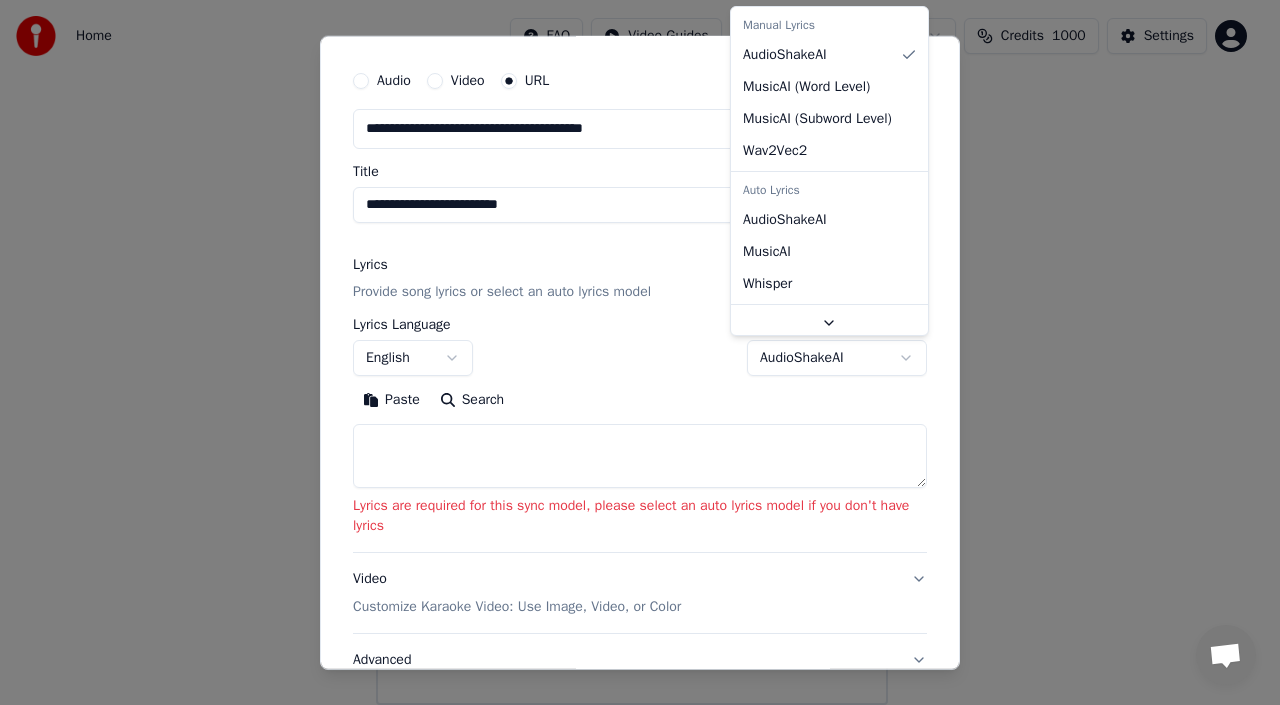 click on "**********" at bounding box center [631, 317] 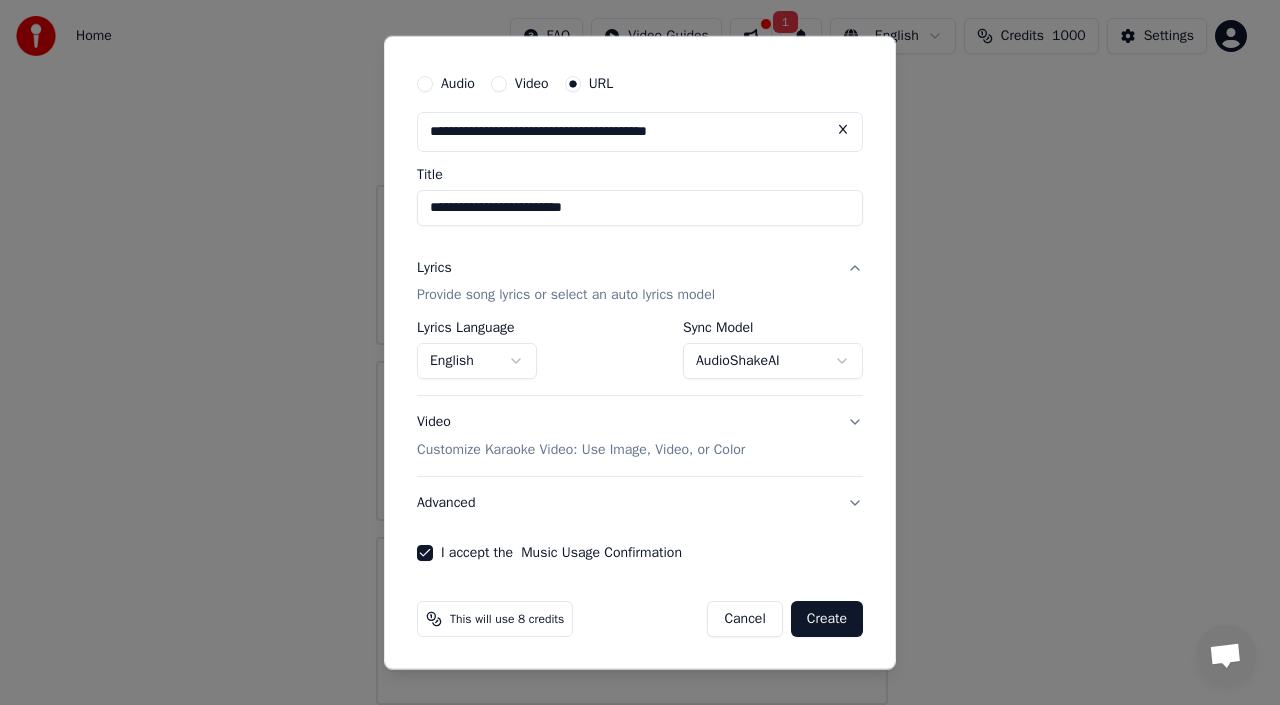 click on "Create" at bounding box center [827, 619] 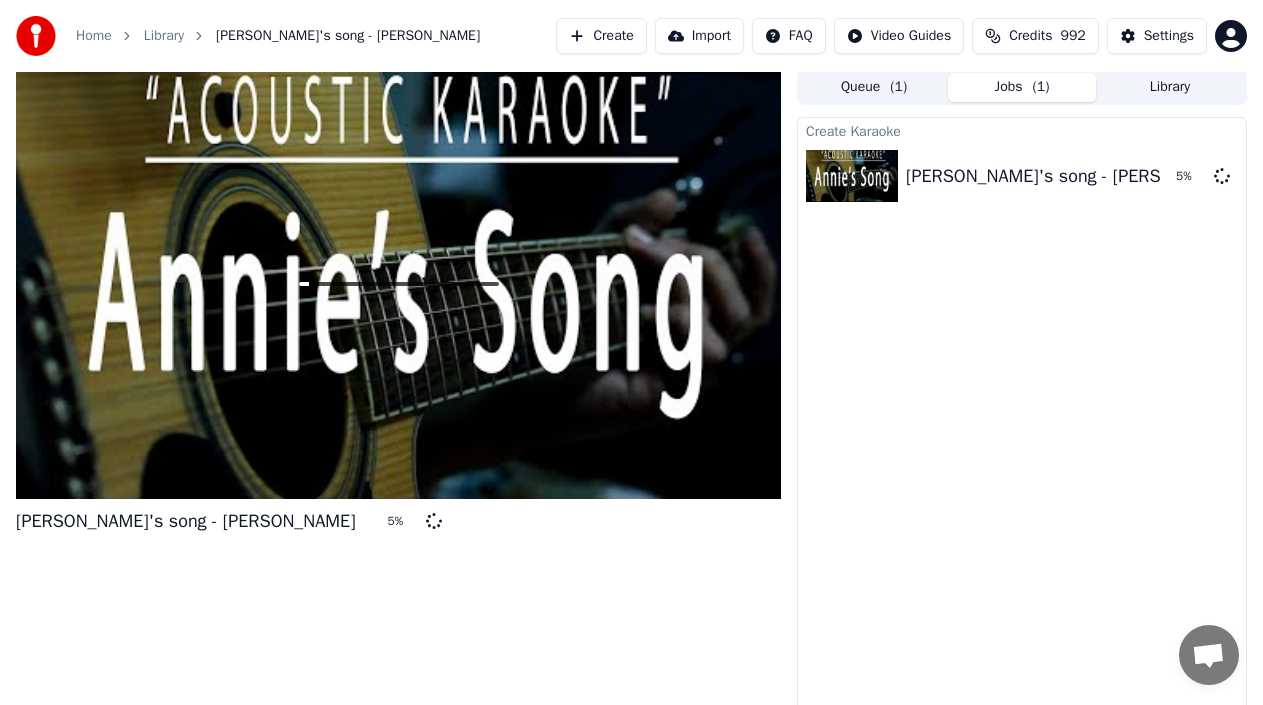 scroll, scrollTop: 0, scrollLeft: 0, axis: both 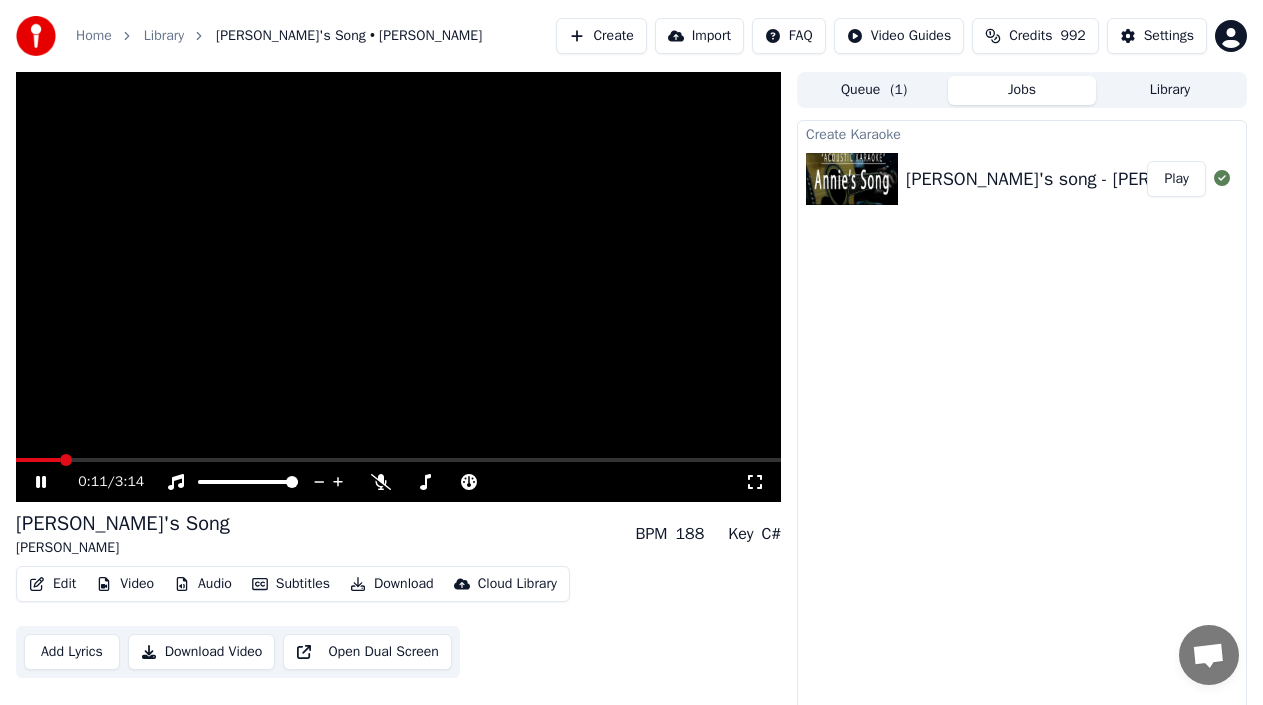 click at bounding box center (398, 287) 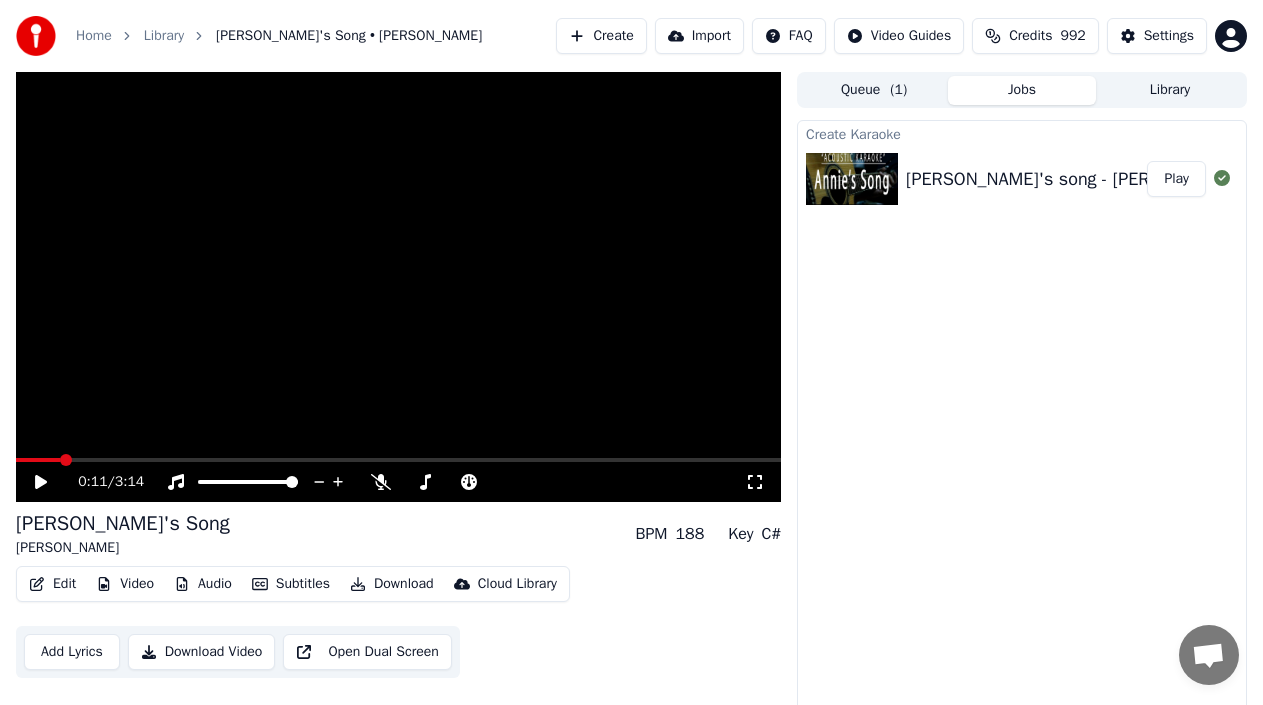 click on "Download" at bounding box center [392, 584] 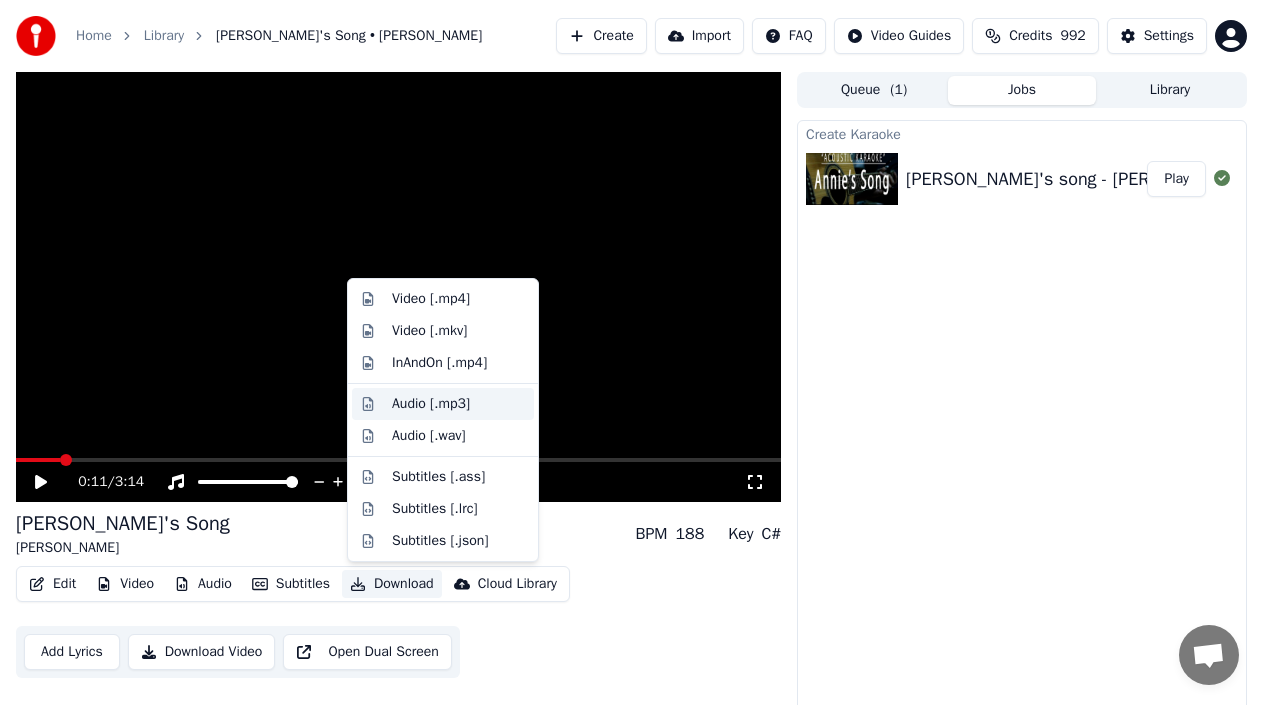 click on "Audio [.mp3]" at bounding box center [431, 404] 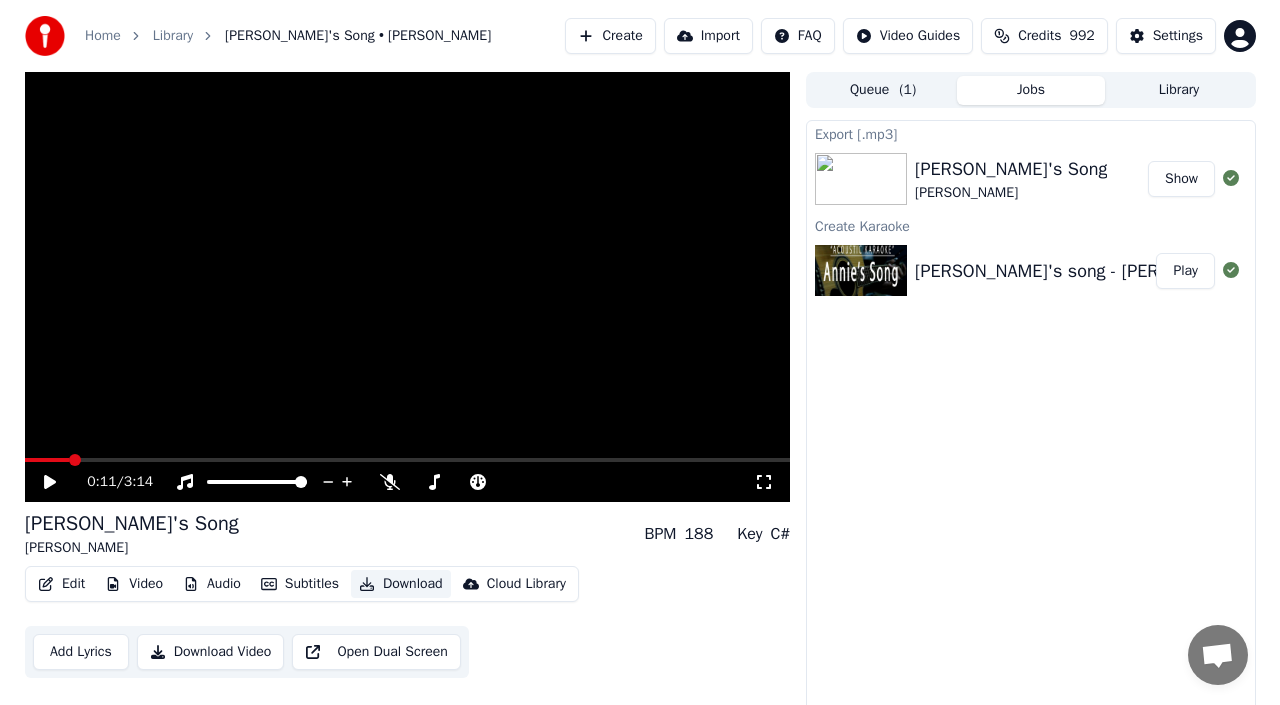 scroll, scrollTop: 14, scrollLeft: 0, axis: vertical 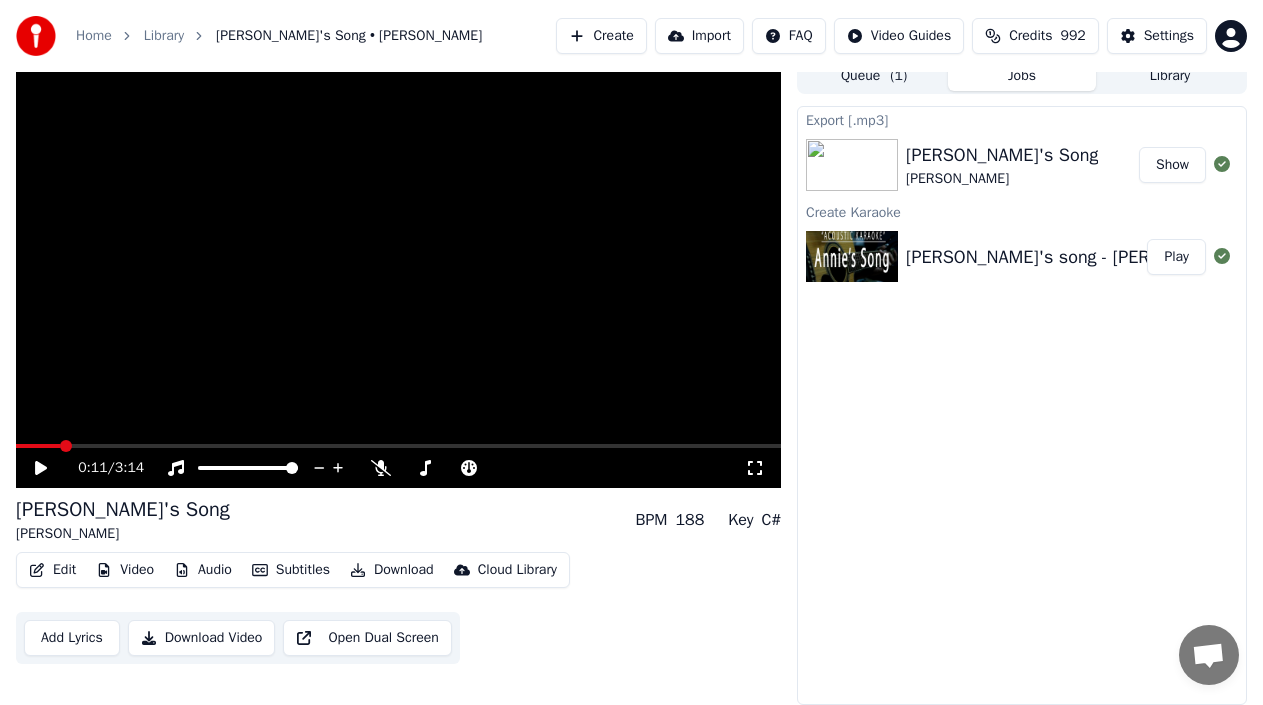 click on "Create" at bounding box center [601, 36] 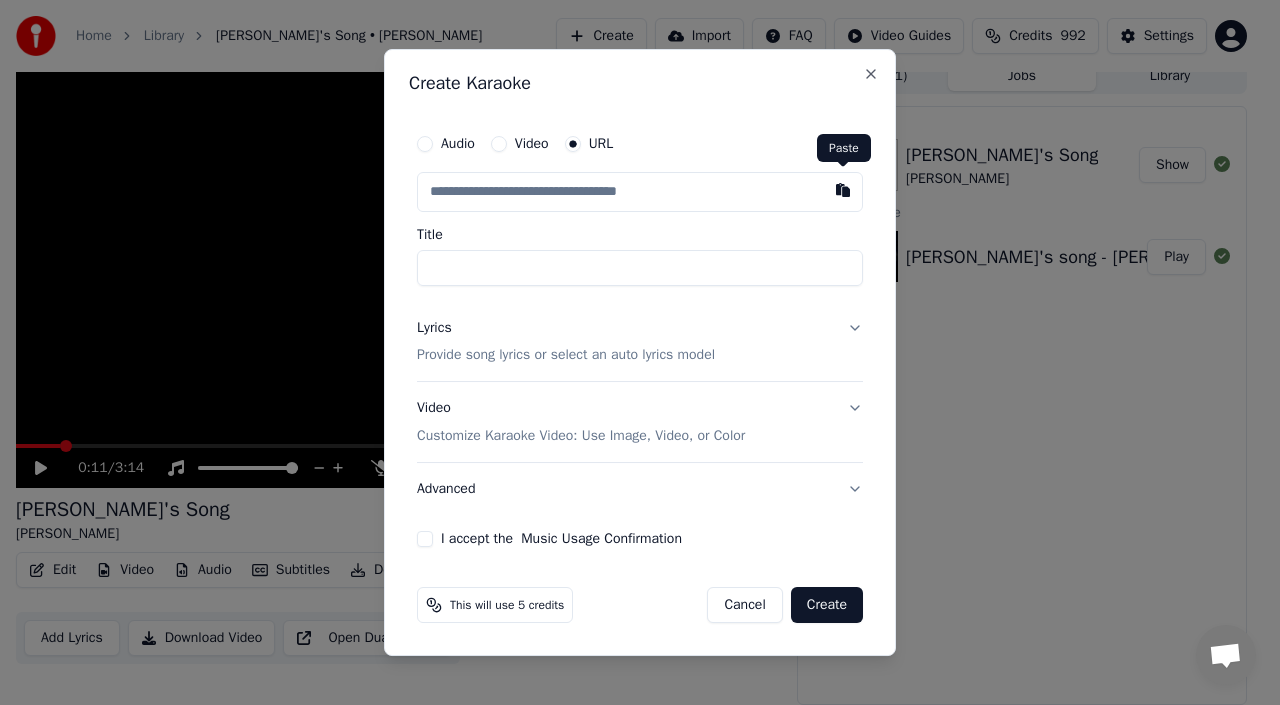 click at bounding box center (843, 190) 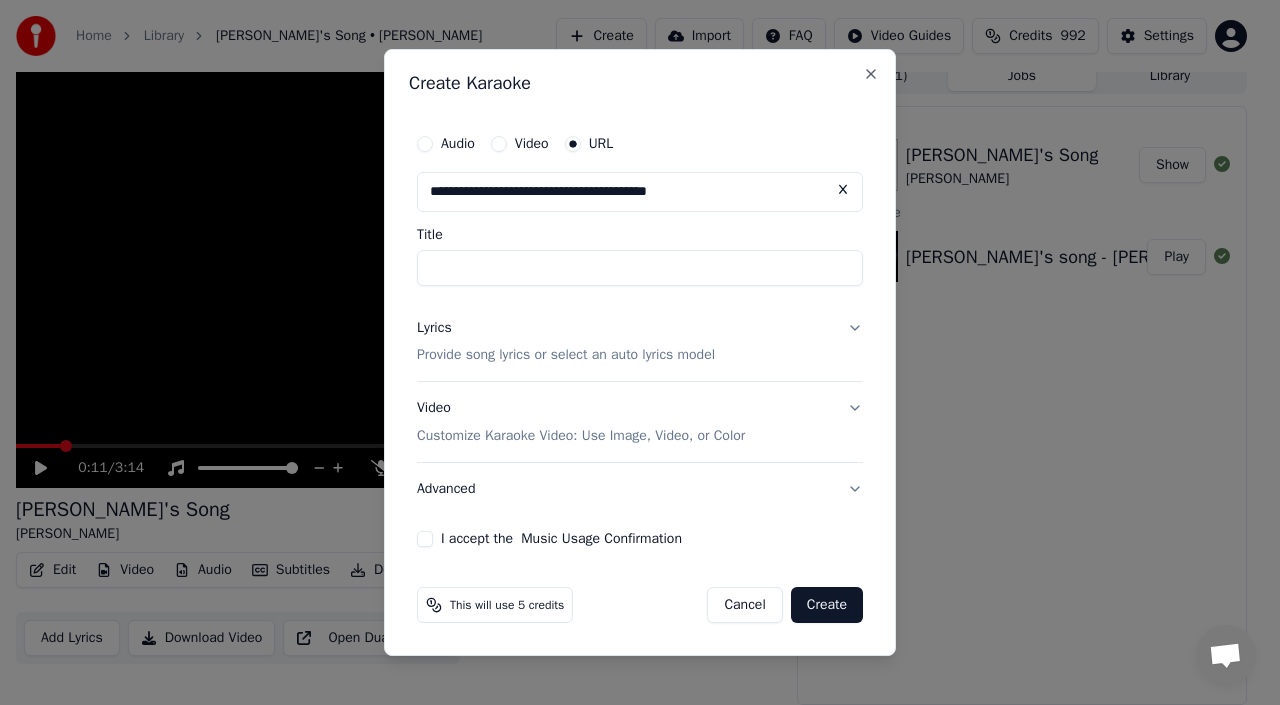 click on "Title" at bounding box center [640, 268] 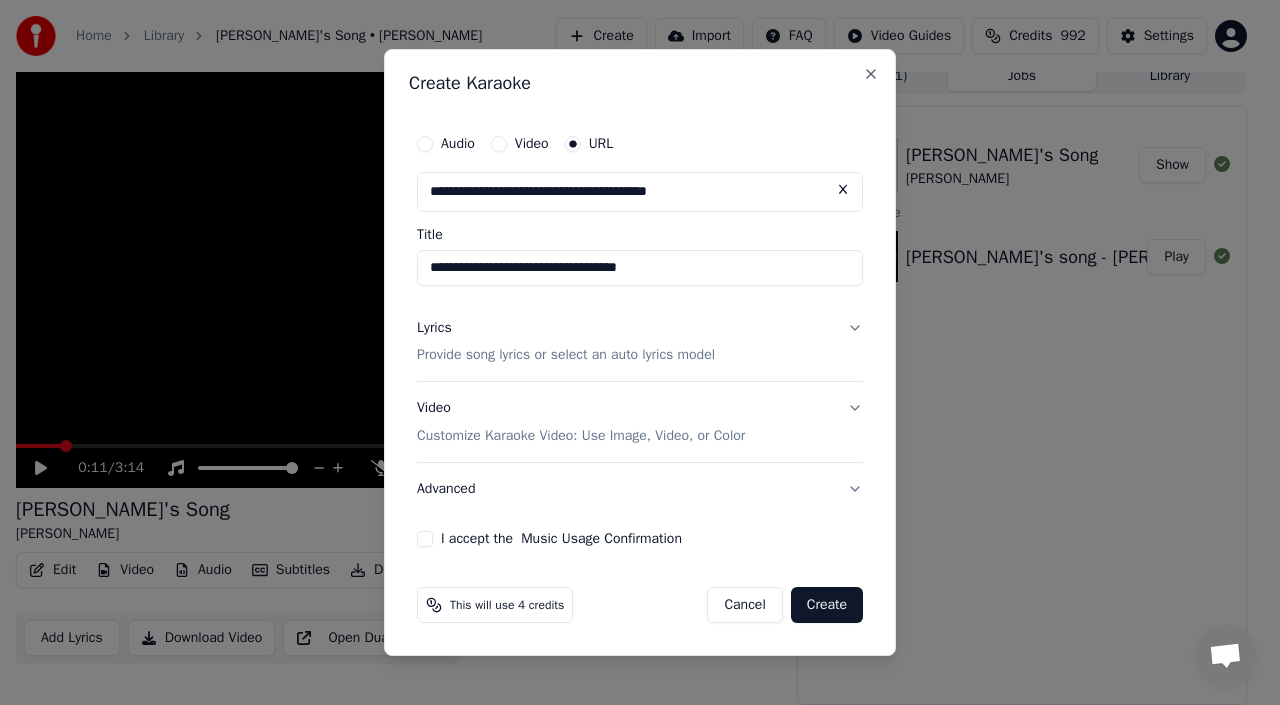 click on "**********" at bounding box center [640, 268] 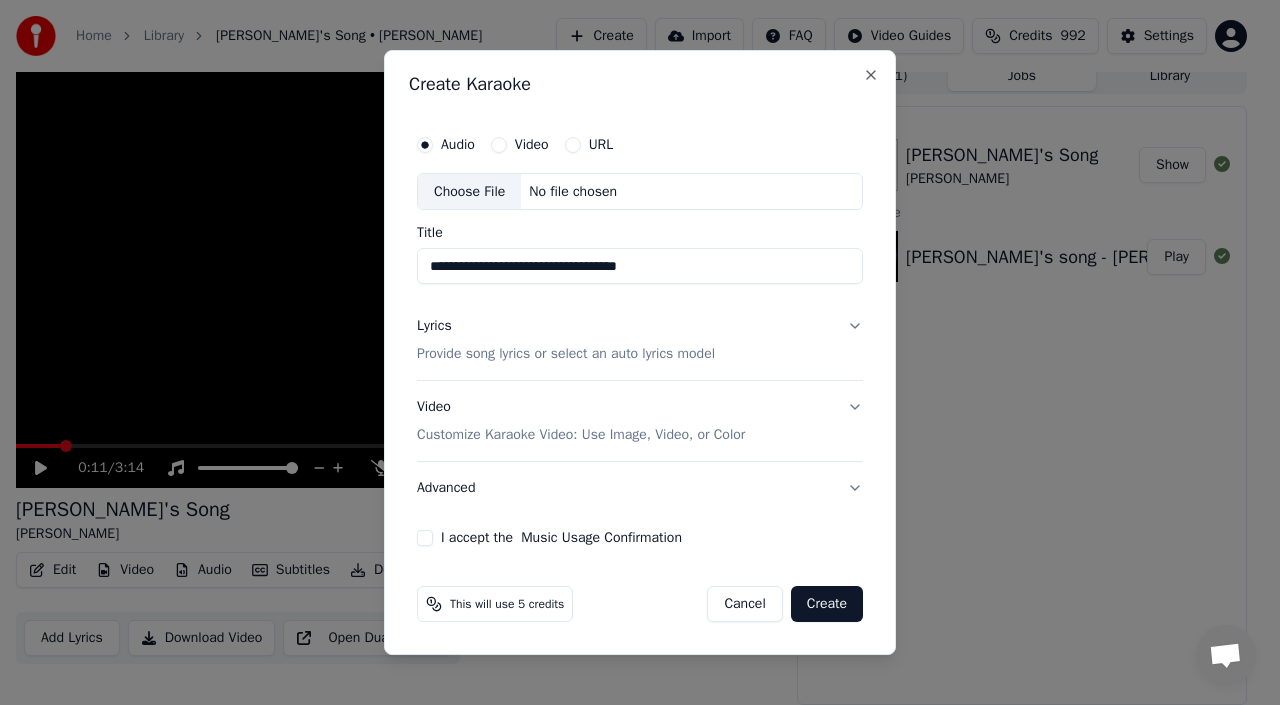type 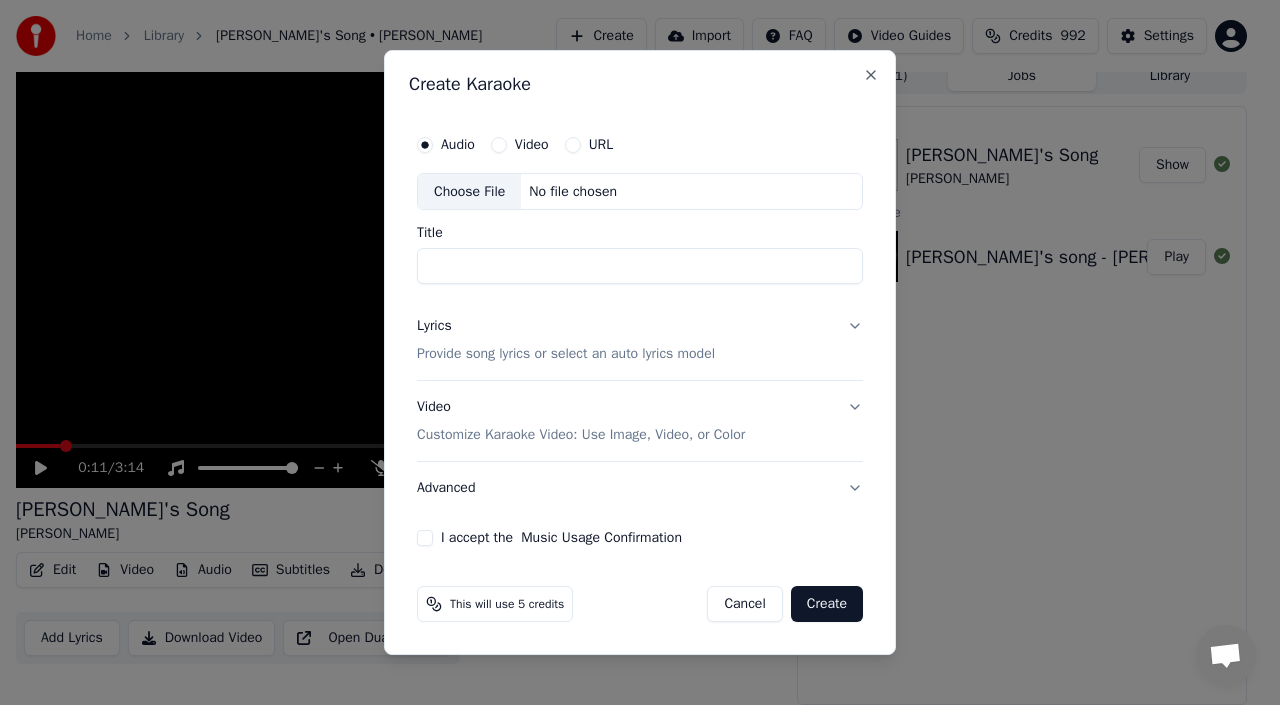 click on "URL" at bounding box center [573, 145] 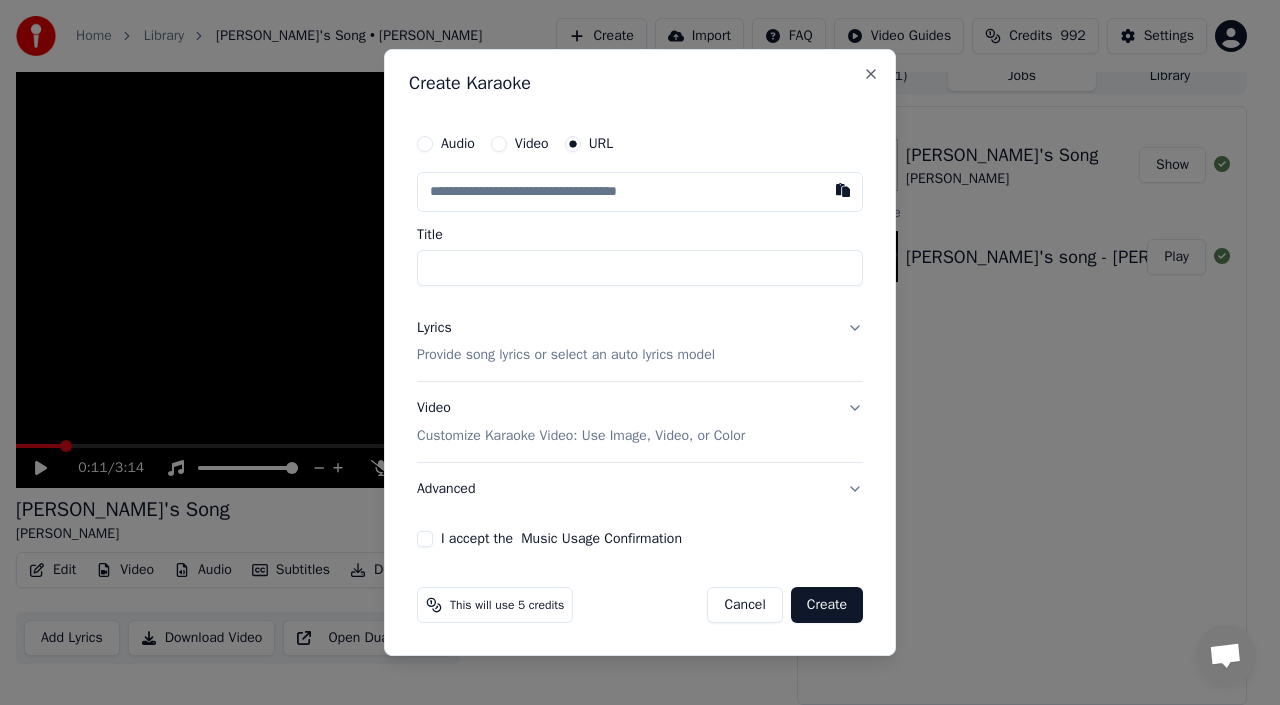 click on "Title" at bounding box center [640, 268] 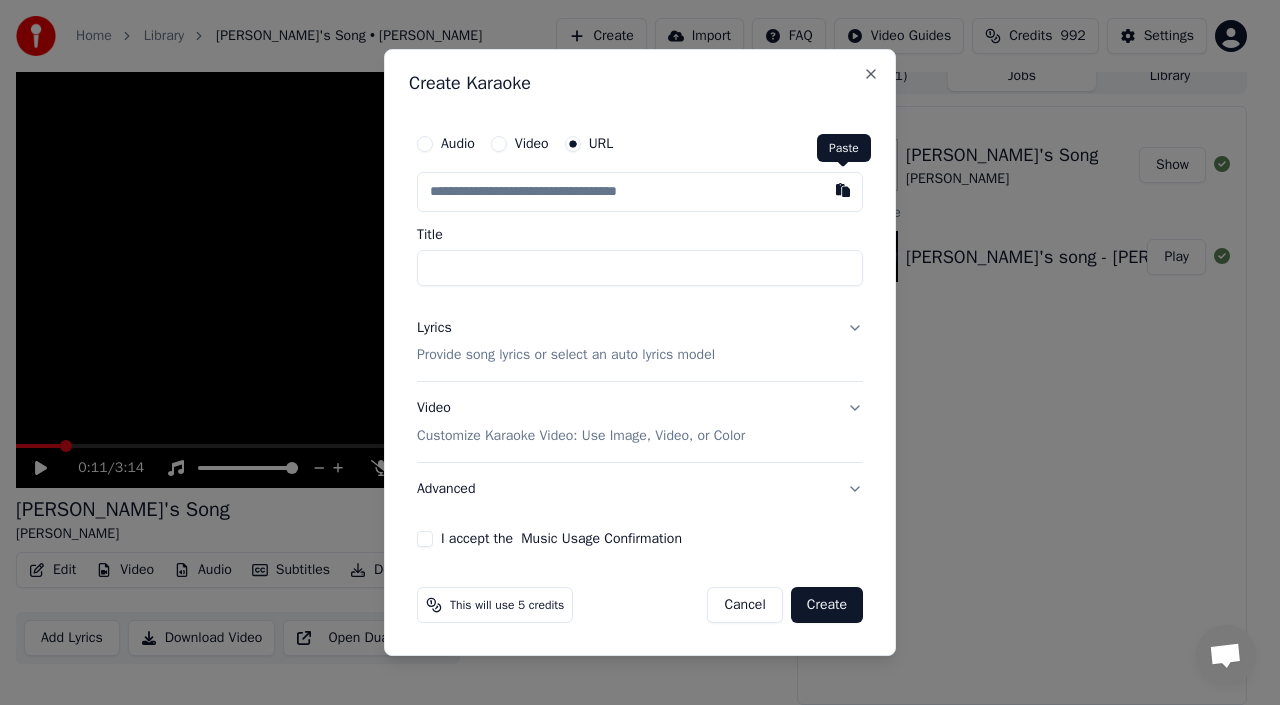click at bounding box center (640, 192) 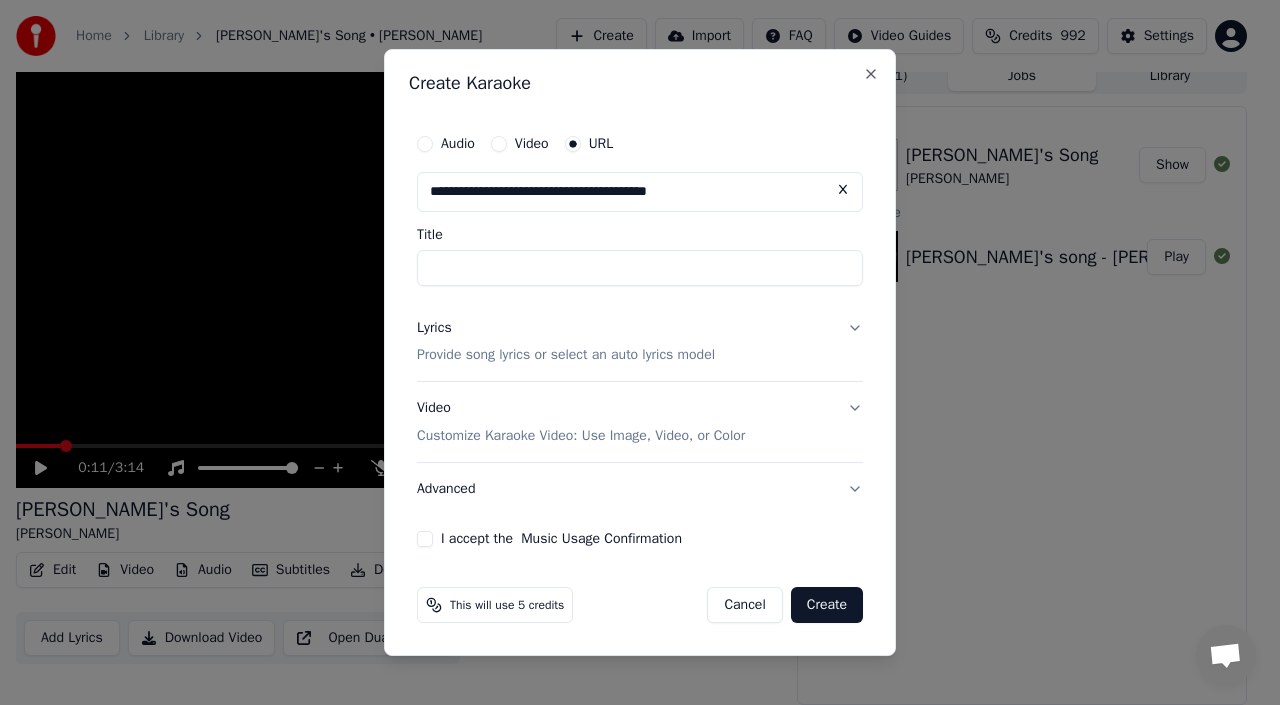 click on "Title" at bounding box center [640, 268] 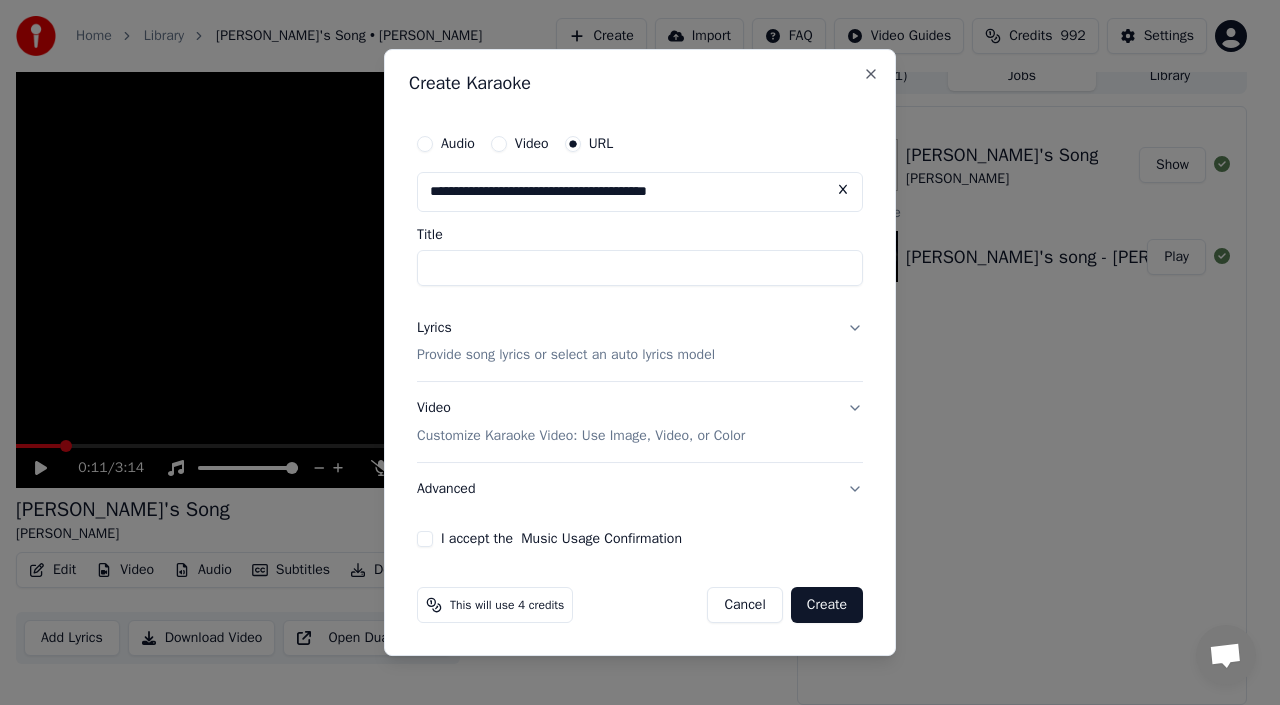 type on "**********" 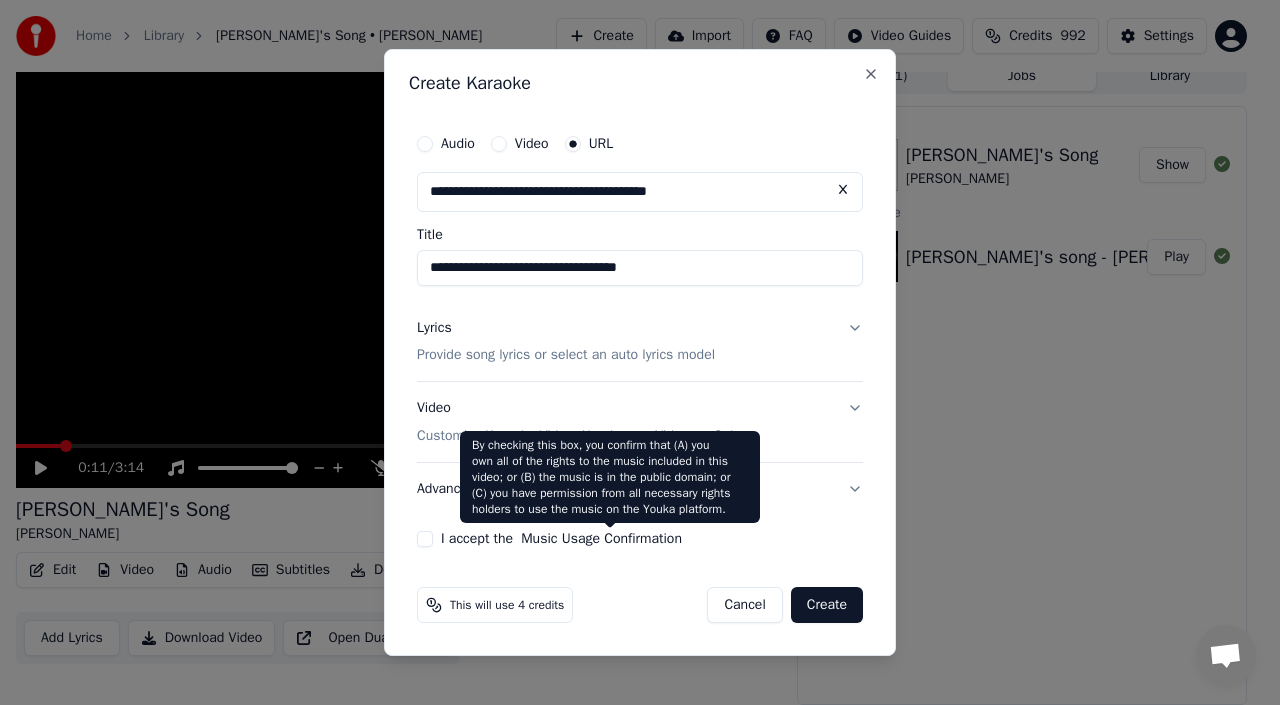 click on "Music Usage Confirmation" at bounding box center [601, 539] 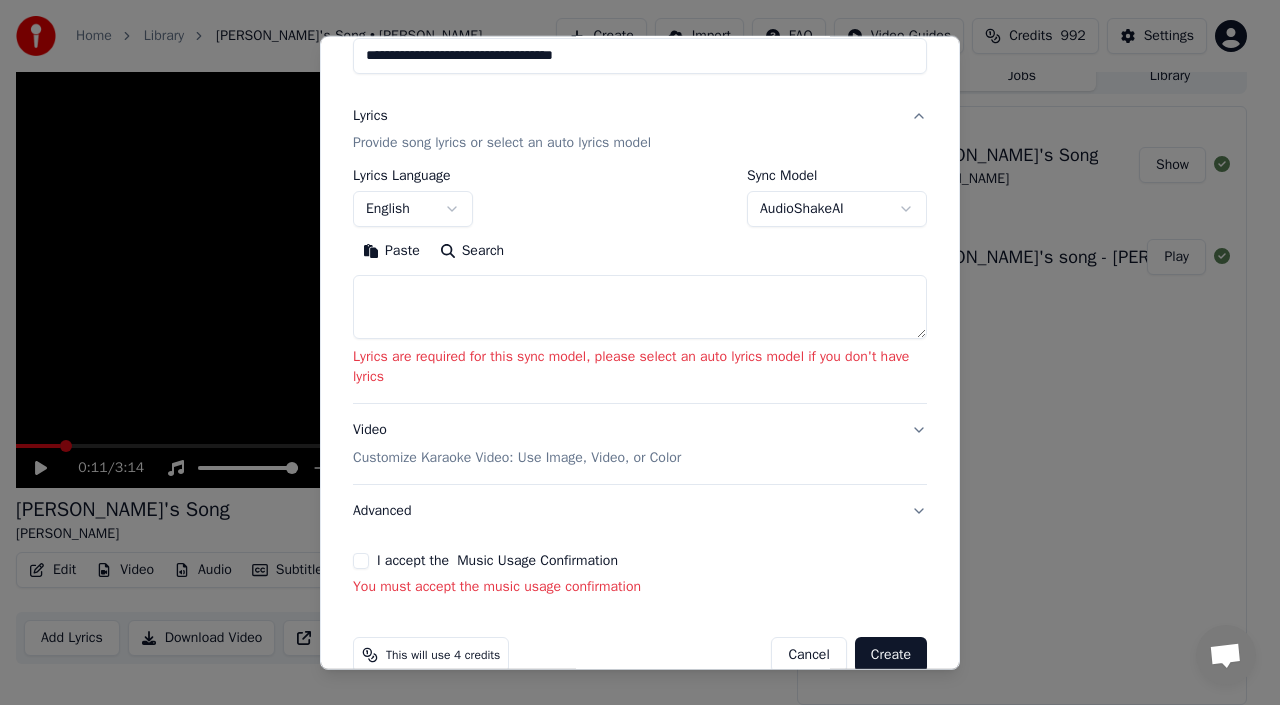 scroll, scrollTop: 235, scrollLeft: 0, axis: vertical 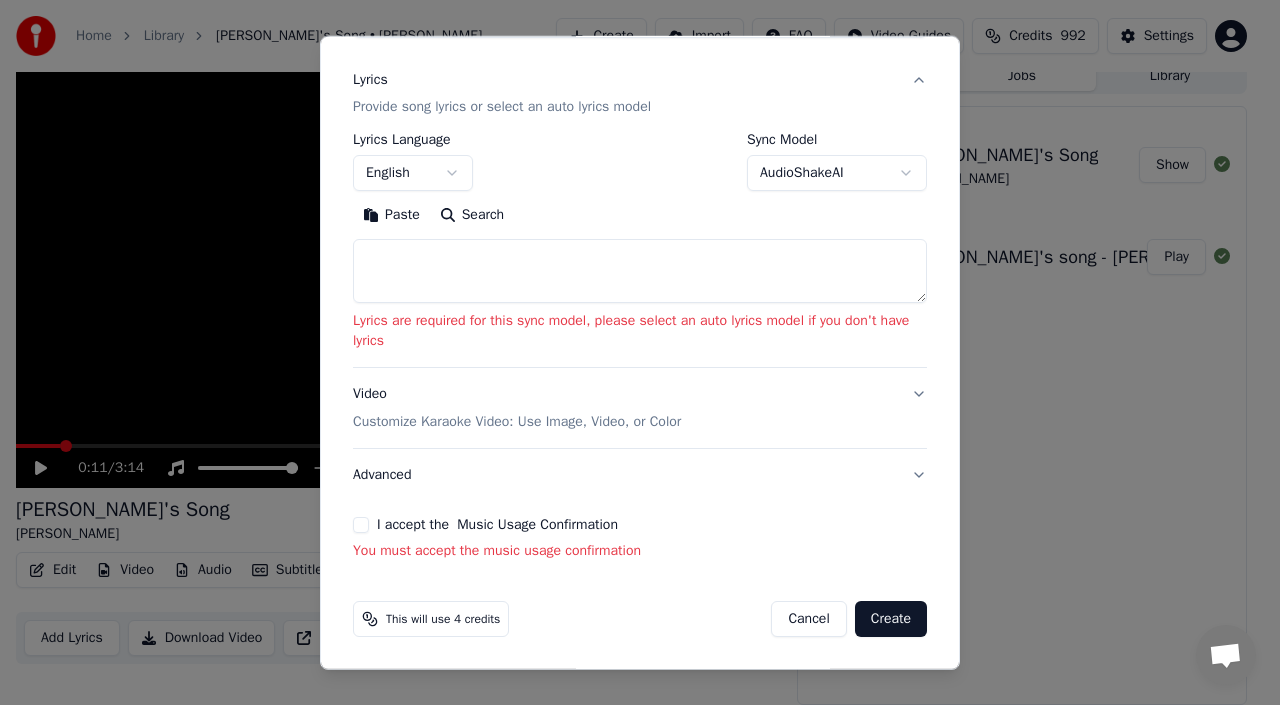 click on "Video Customize Karaoke Video: Use Image, Video, or Color" at bounding box center [640, 408] 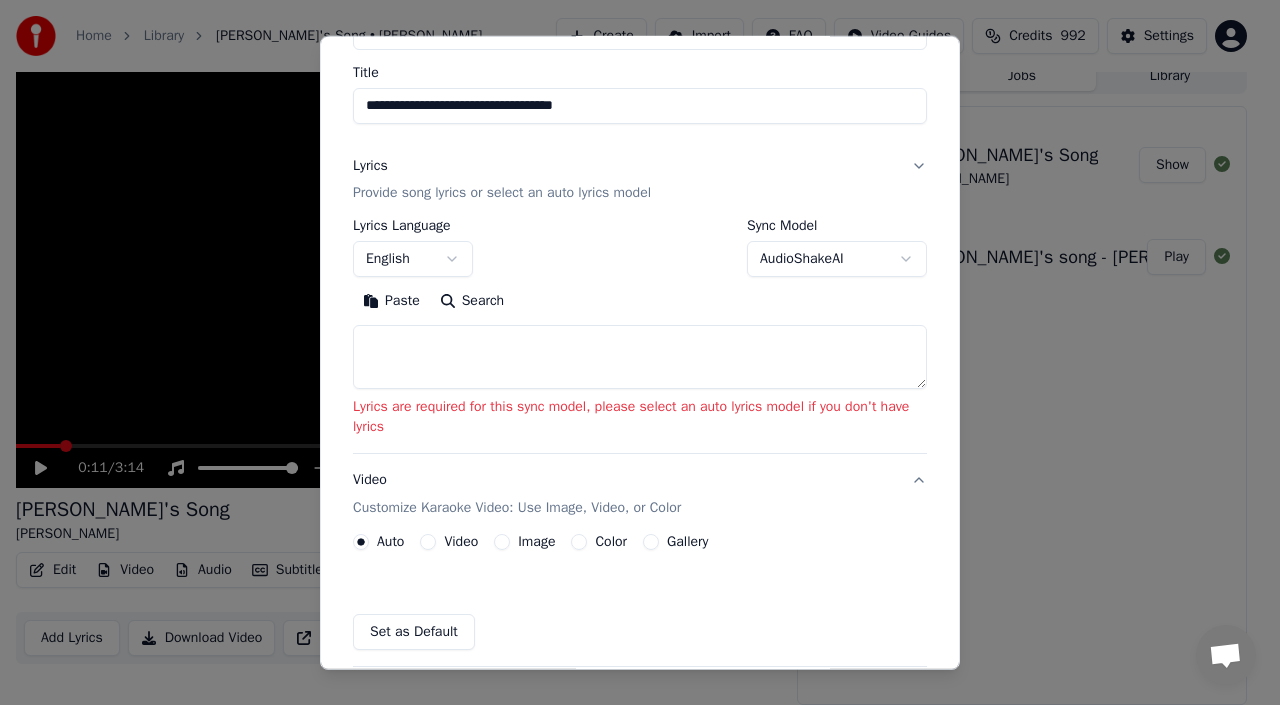 scroll, scrollTop: 133, scrollLeft: 0, axis: vertical 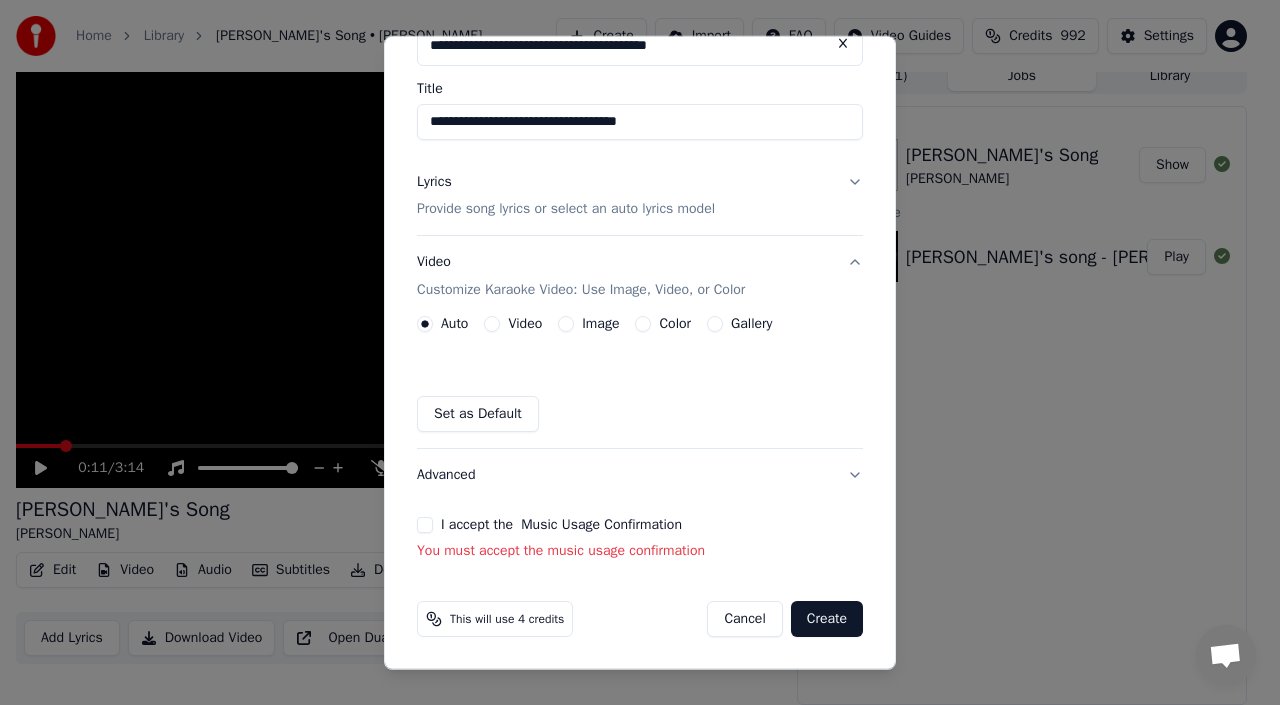 click on "I accept the   Music Usage Confirmation" at bounding box center [425, 525] 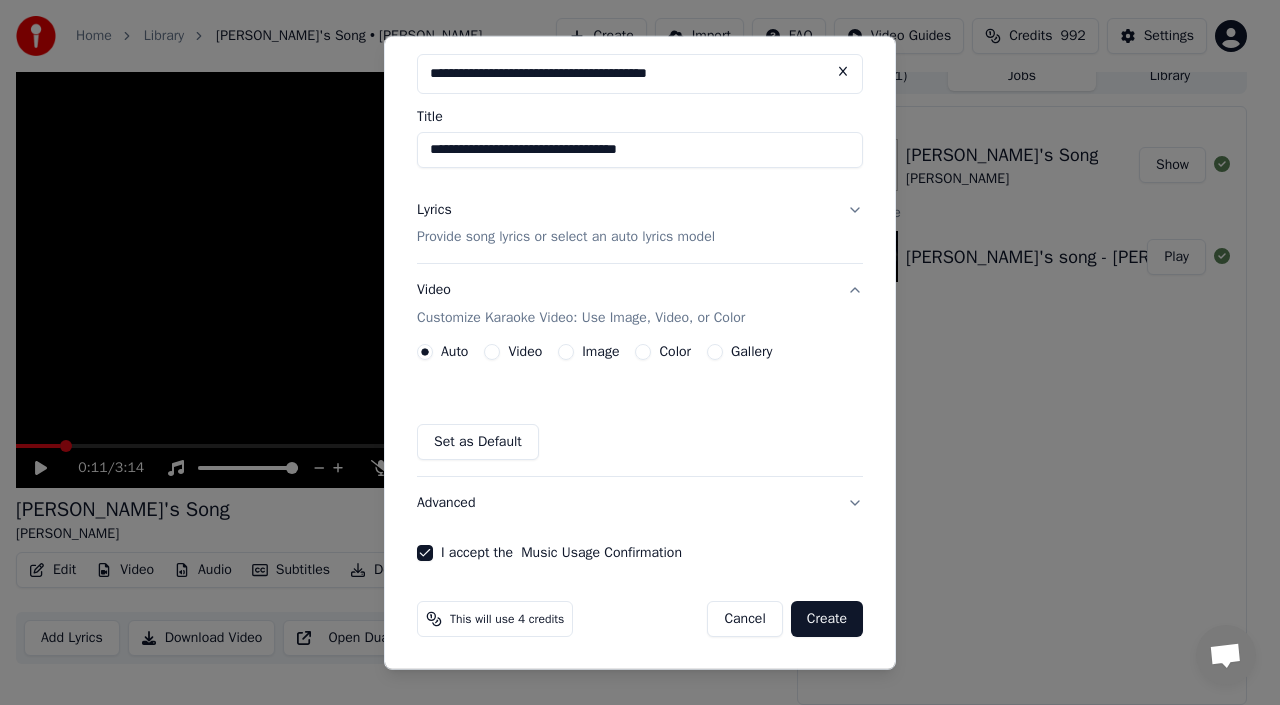 scroll, scrollTop: 105, scrollLeft: 0, axis: vertical 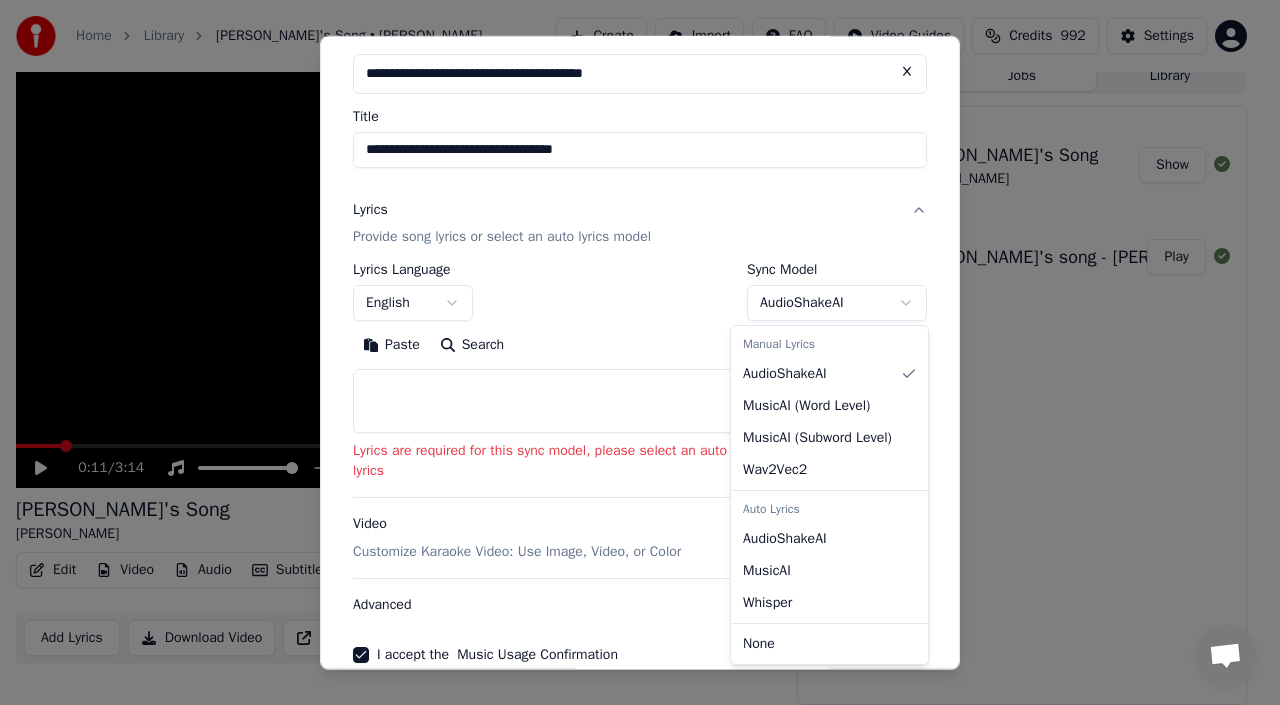click on "**********" at bounding box center (631, 338) 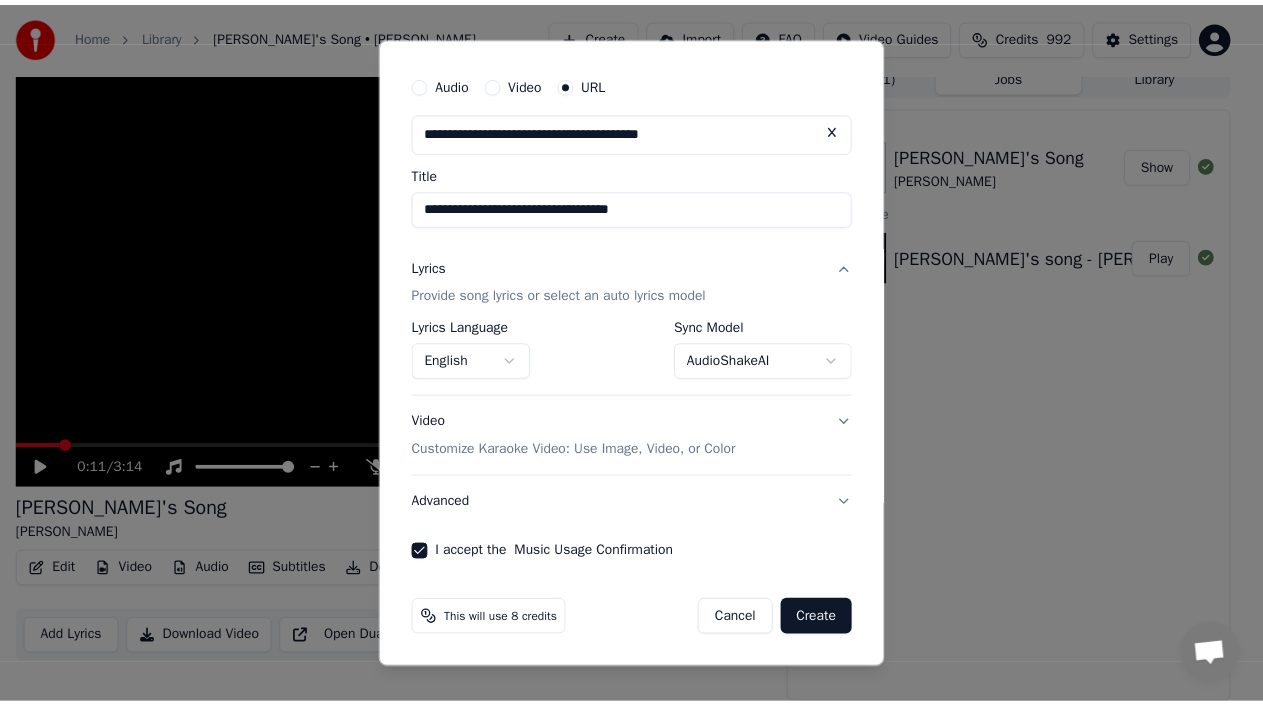 scroll, scrollTop: 47, scrollLeft: 0, axis: vertical 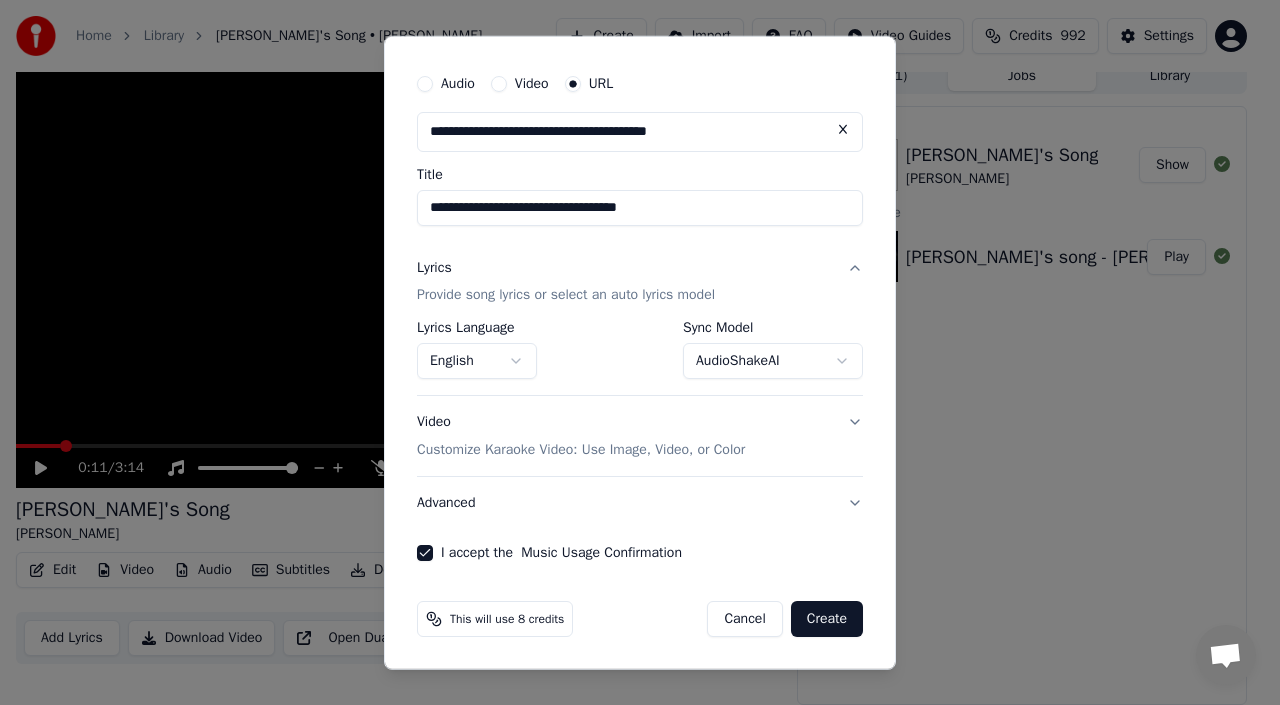 click on "Create" at bounding box center [827, 619] 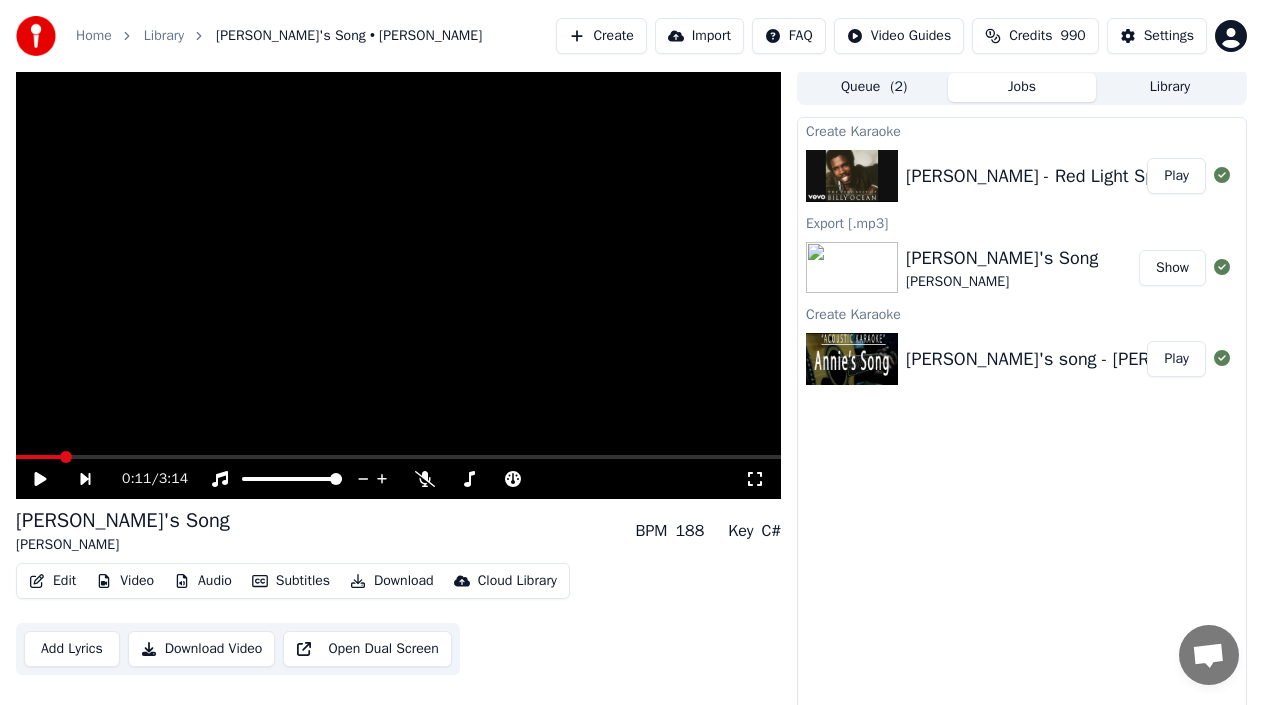 scroll, scrollTop: 0, scrollLeft: 0, axis: both 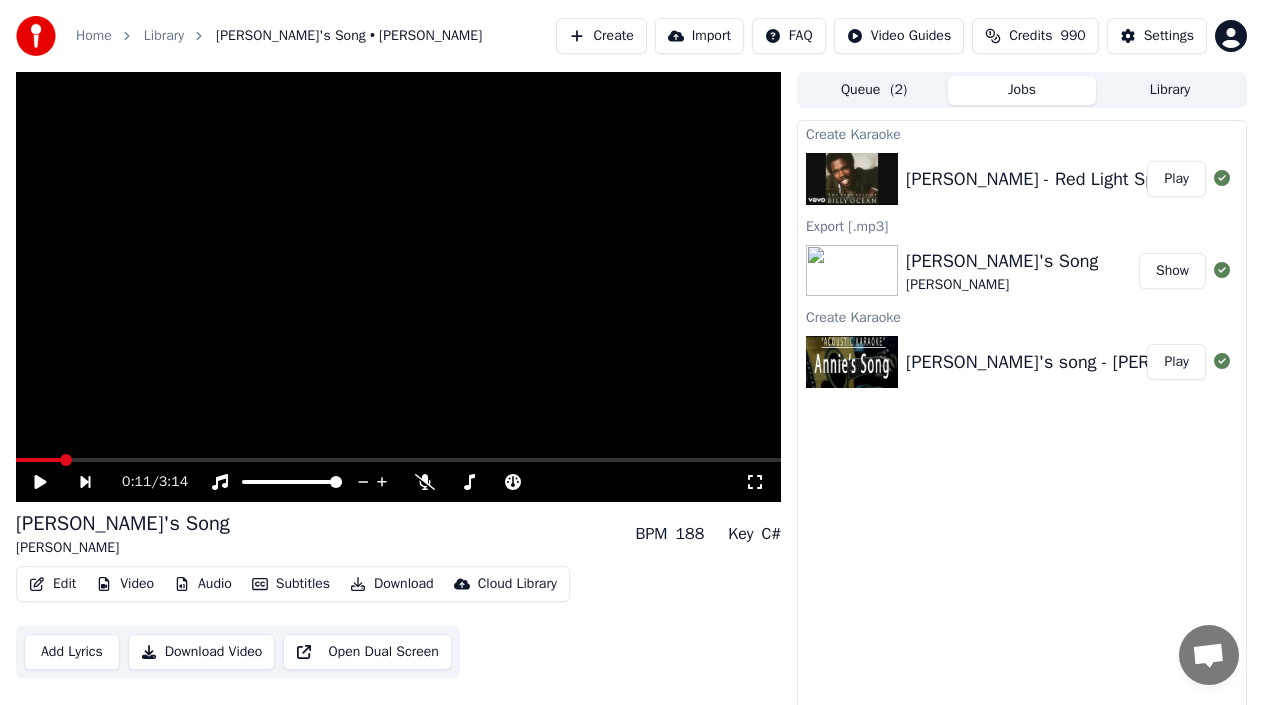 click on "[PERSON_NAME] - Red Light Spells Danger" at bounding box center [1075, 179] 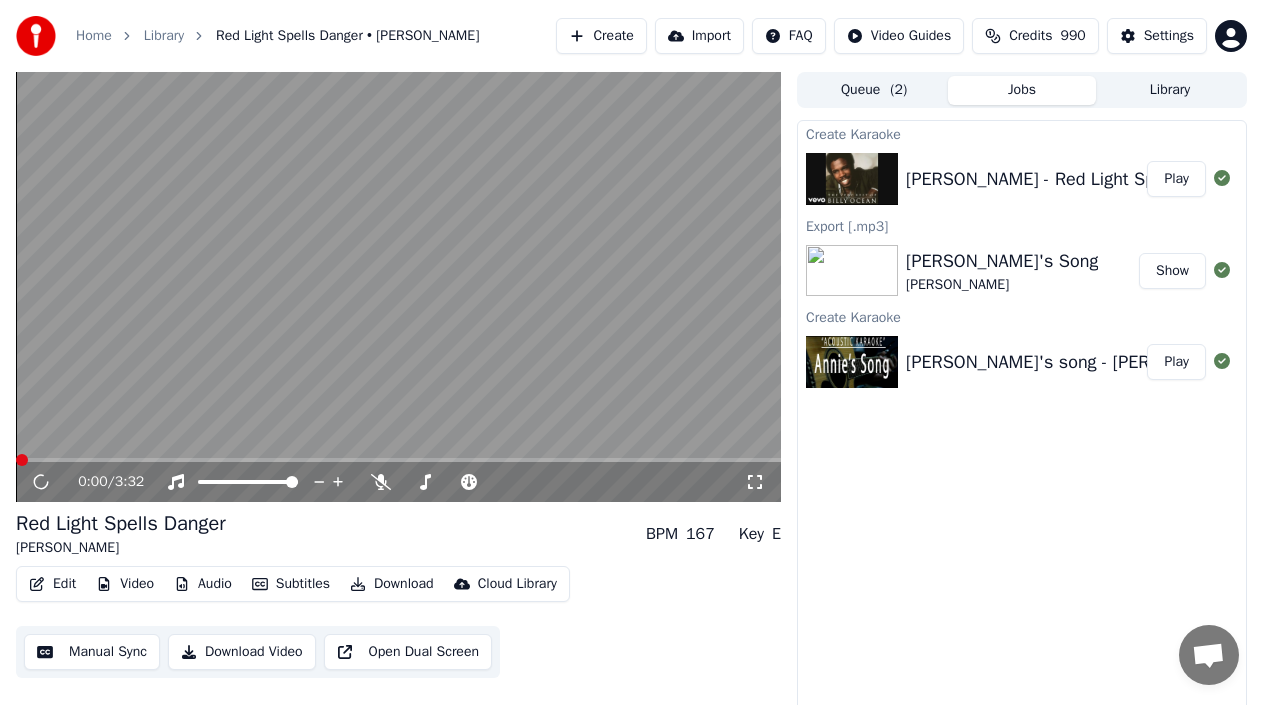 click on "Download" at bounding box center (392, 584) 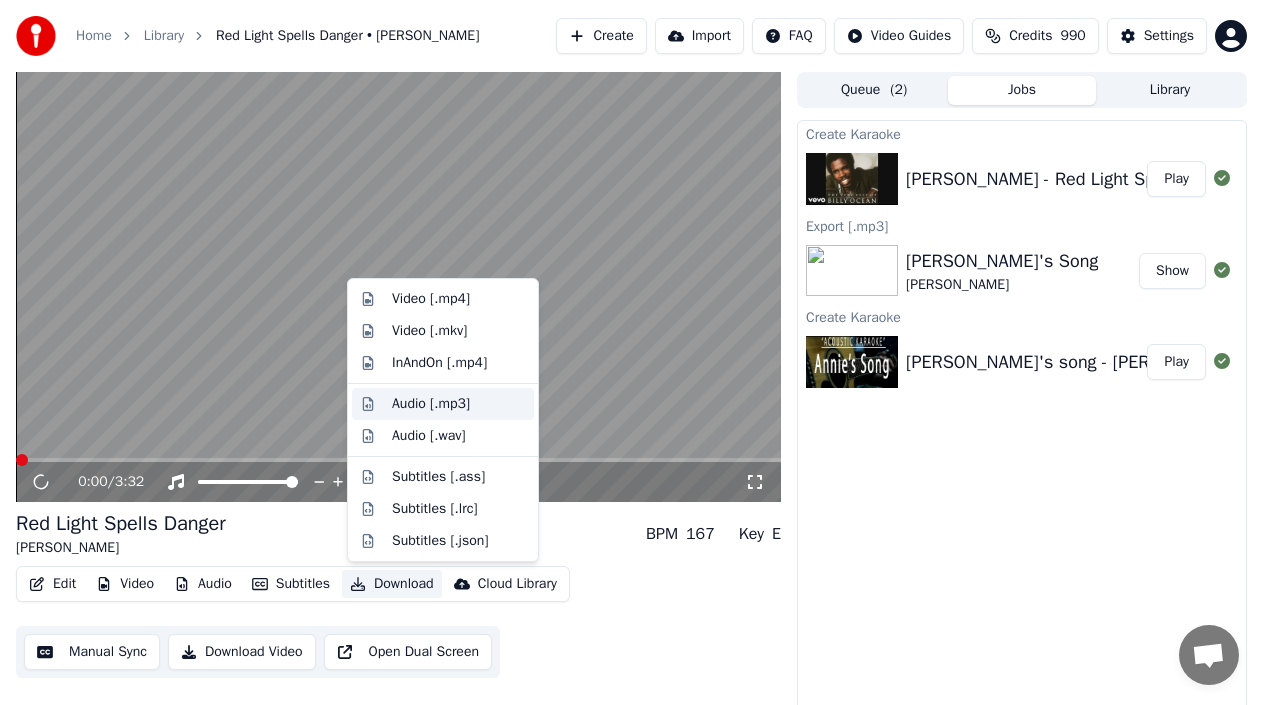 click on "Audio [.mp3]" at bounding box center [431, 404] 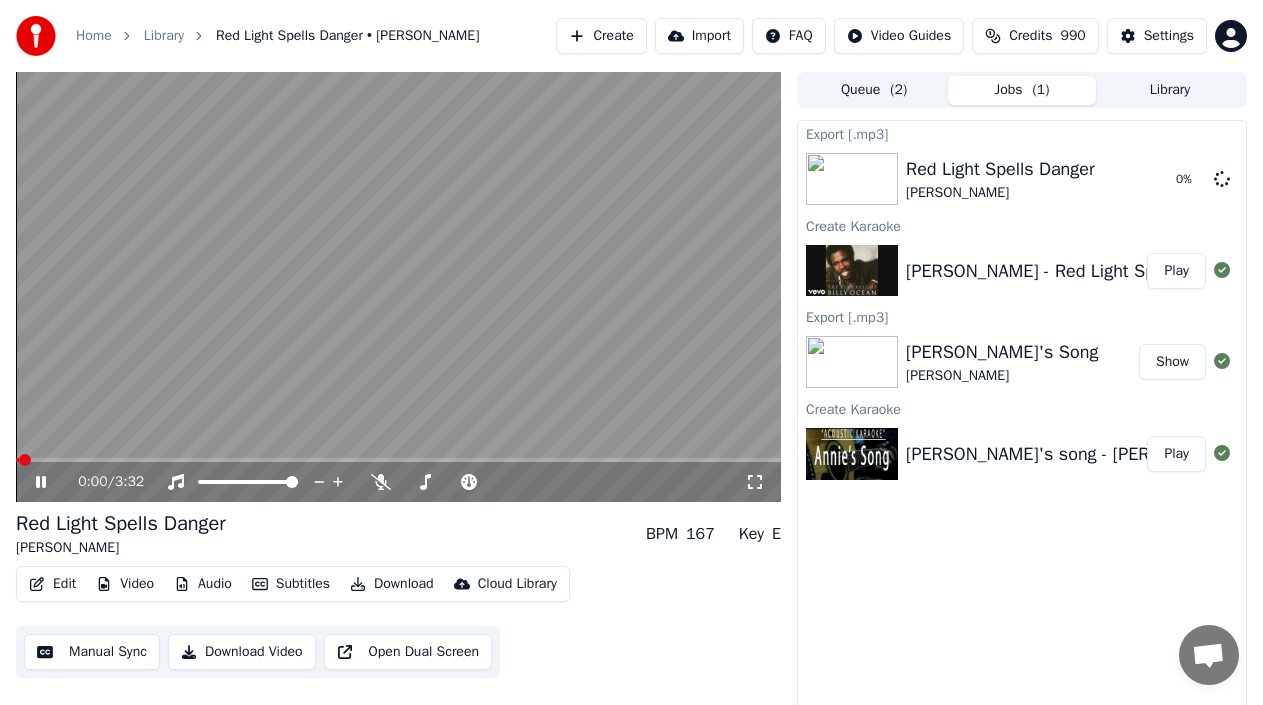 click 